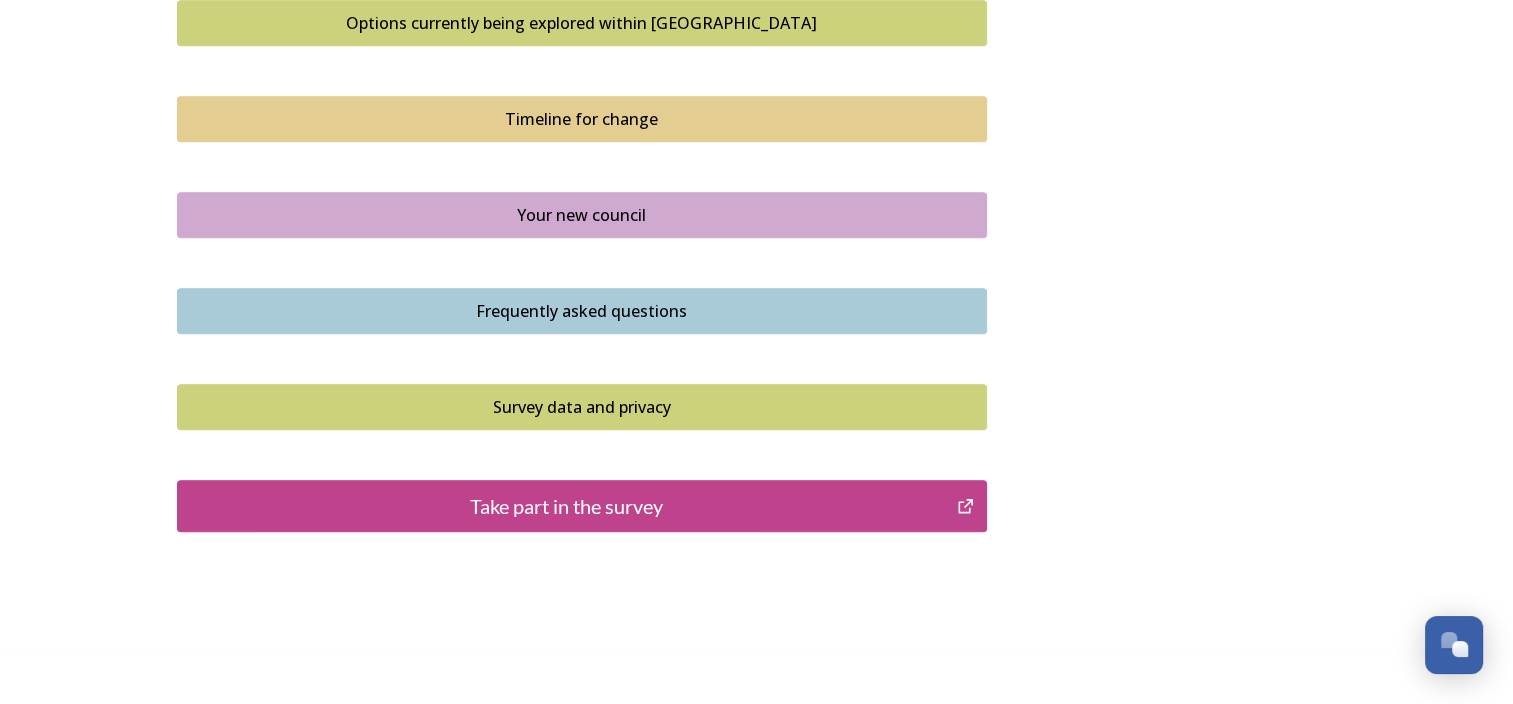 scroll, scrollTop: 1200, scrollLeft: 0, axis: vertical 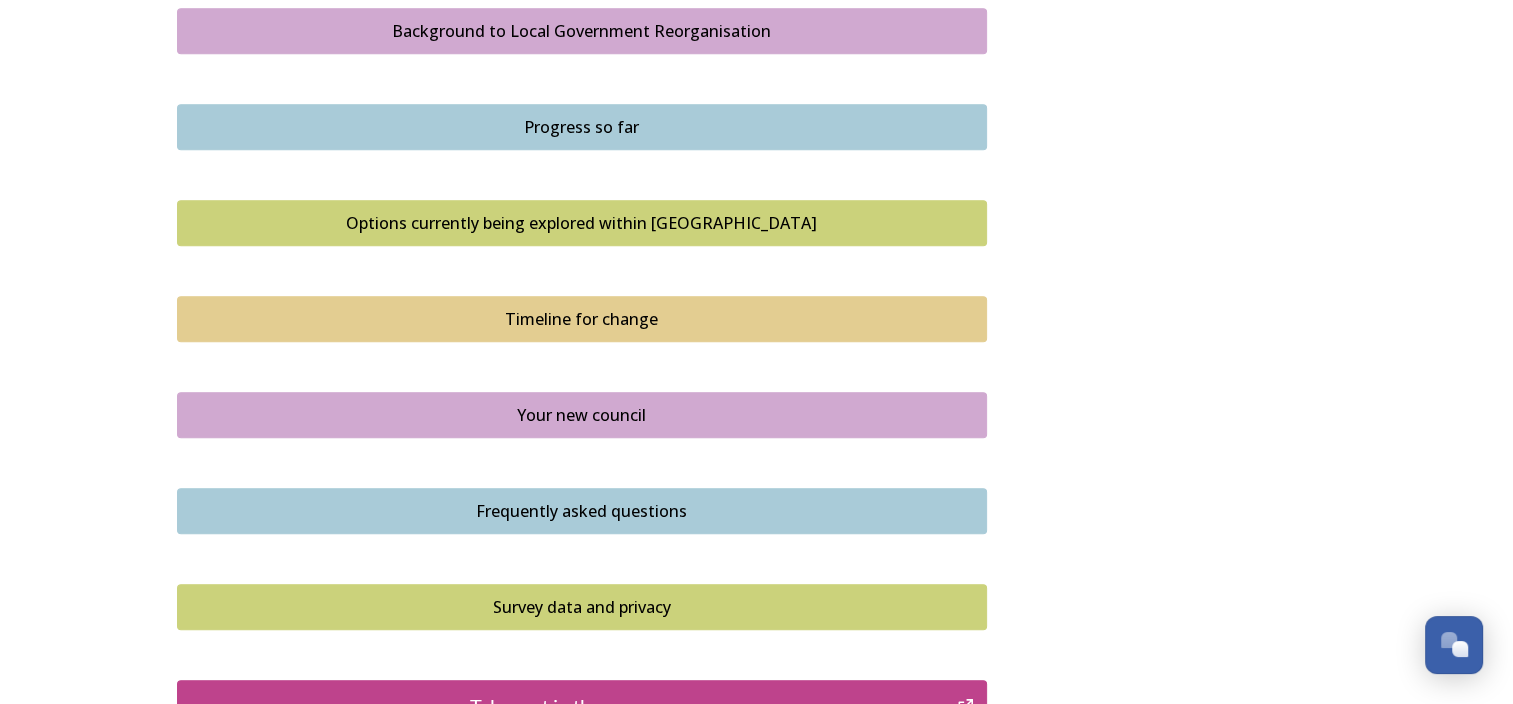 click on "Your new council" at bounding box center [582, 415] 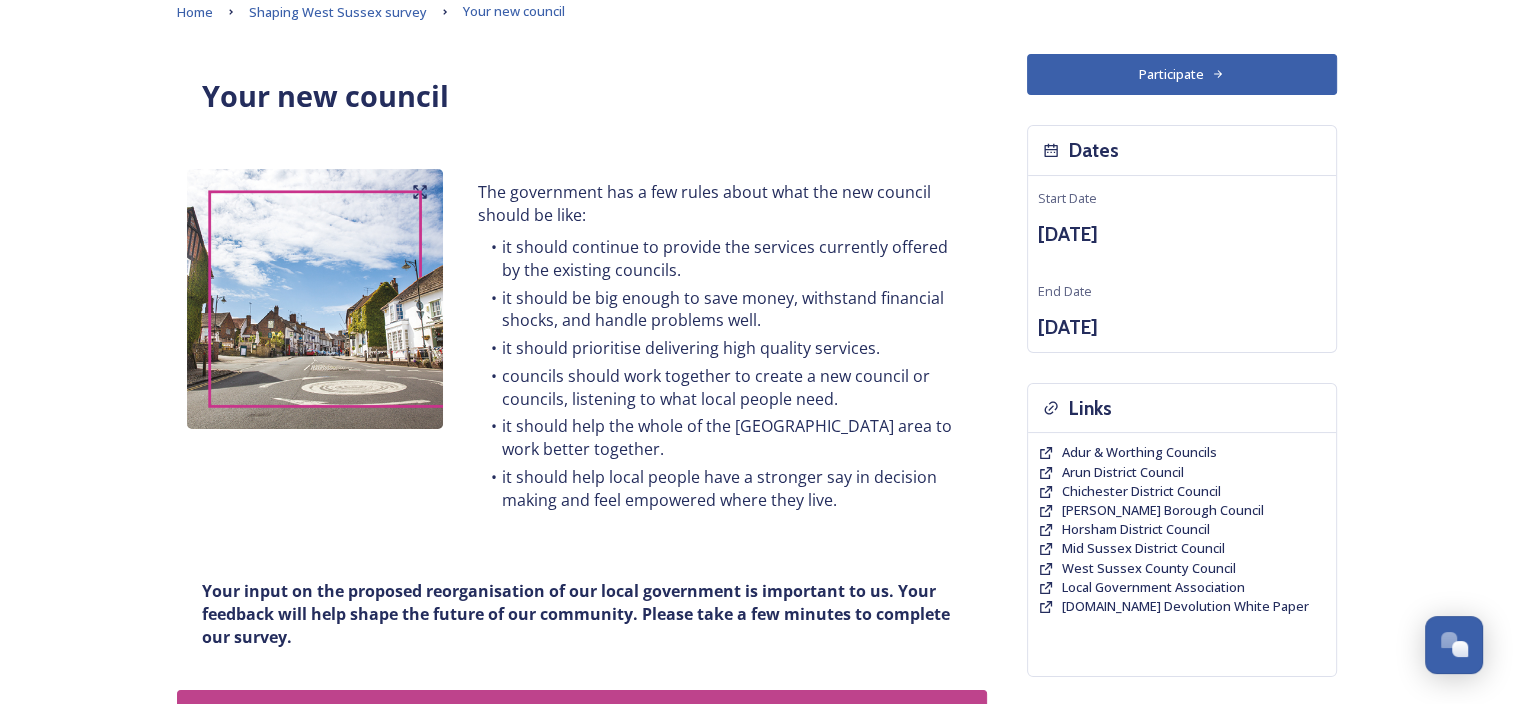 scroll, scrollTop: 400, scrollLeft: 0, axis: vertical 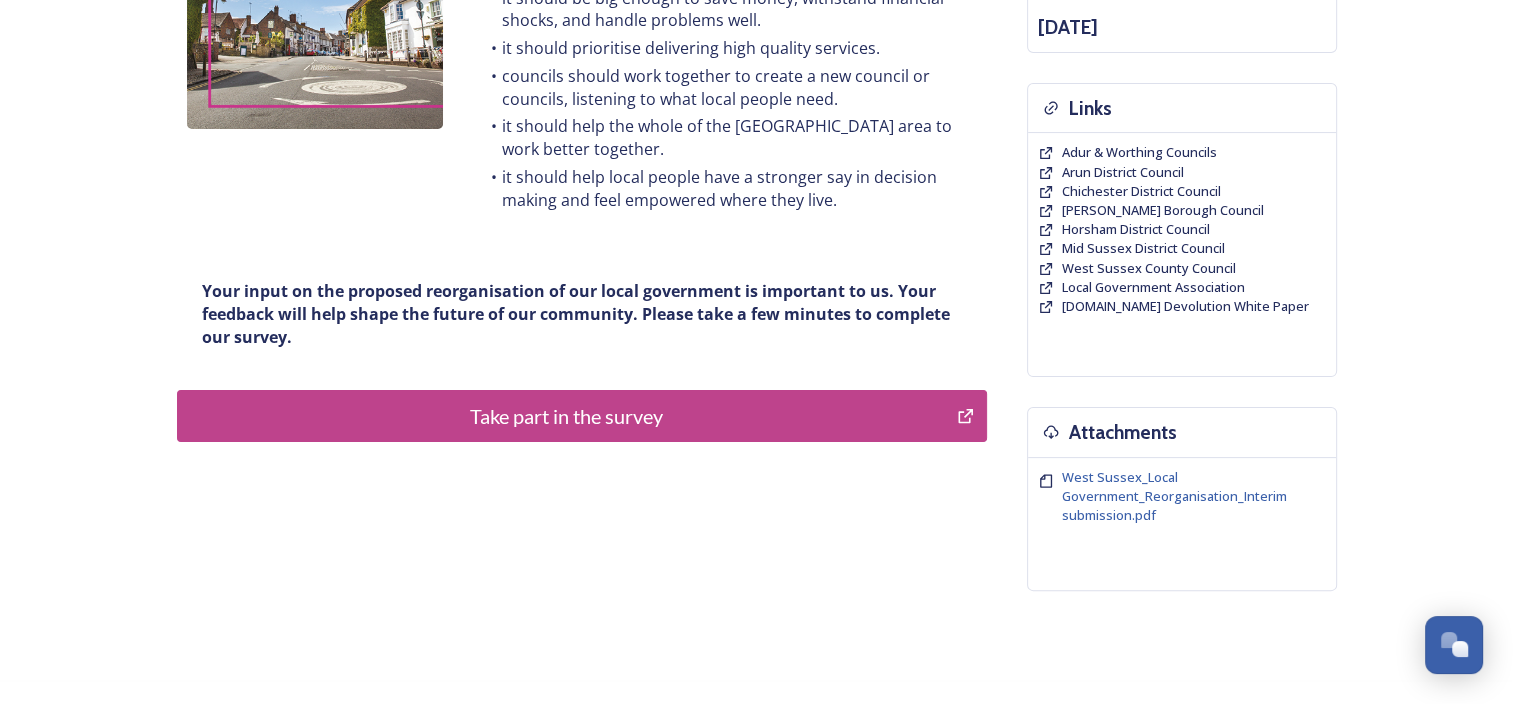 click on "Take part in the survey" at bounding box center (567, 416) 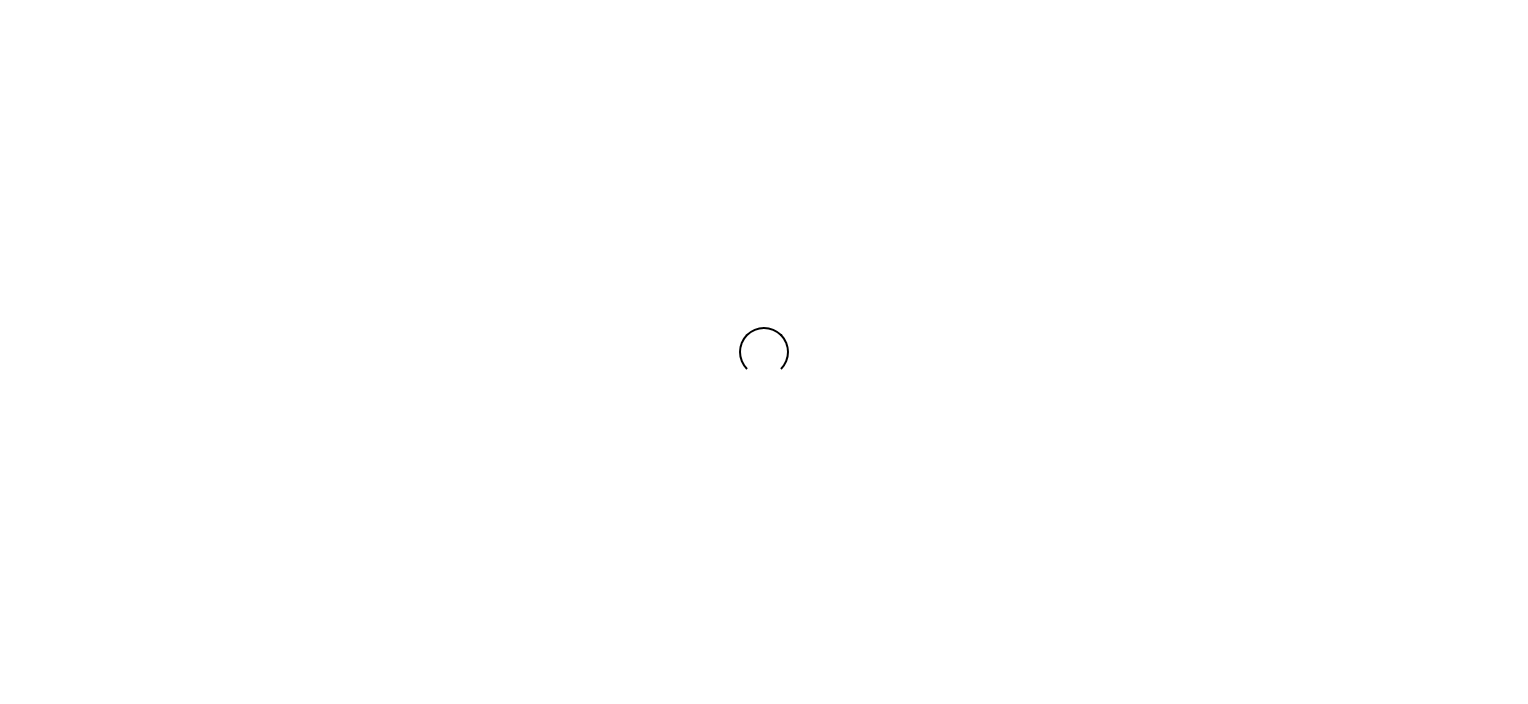 scroll, scrollTop: 0, scrollLeft: 0, axis: both 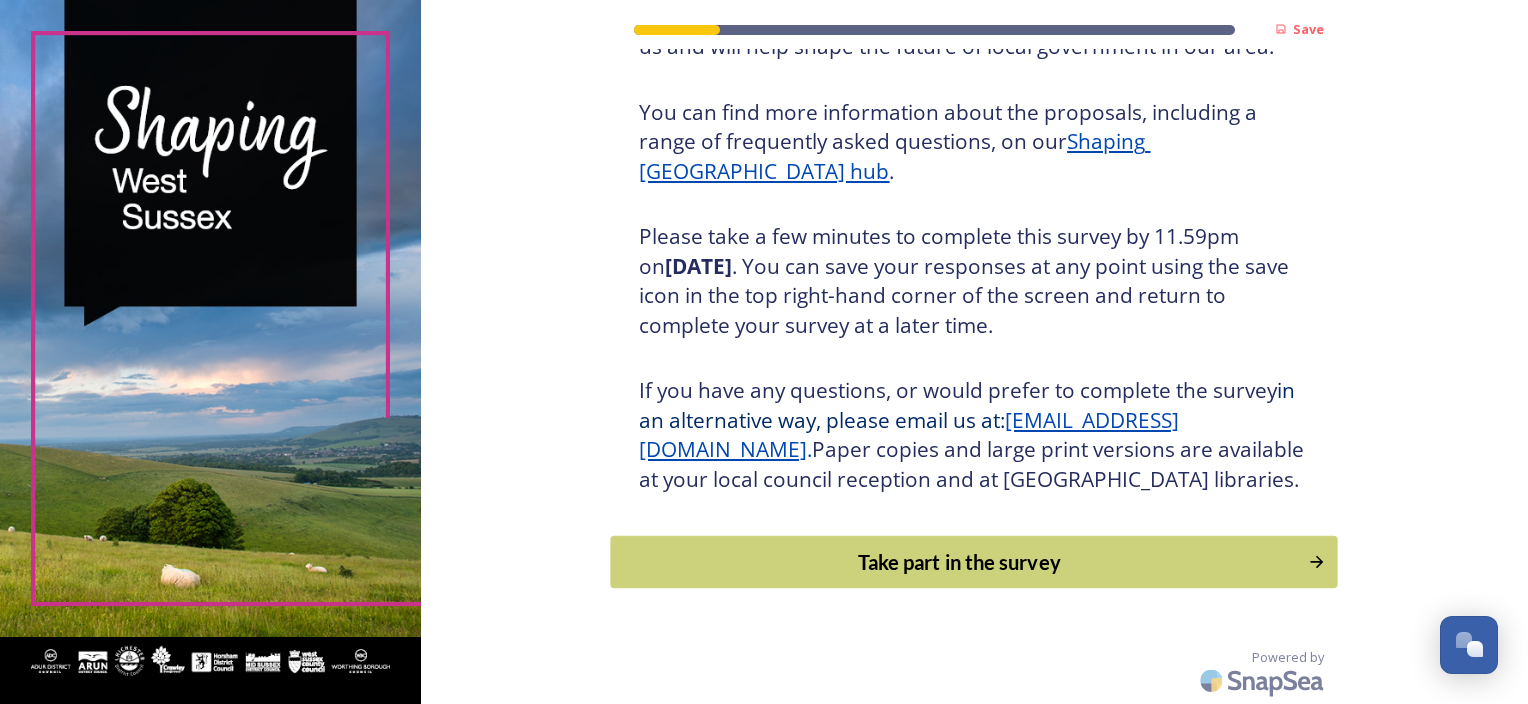 click on "Take part in the survey" at bounding box center (960, 562) 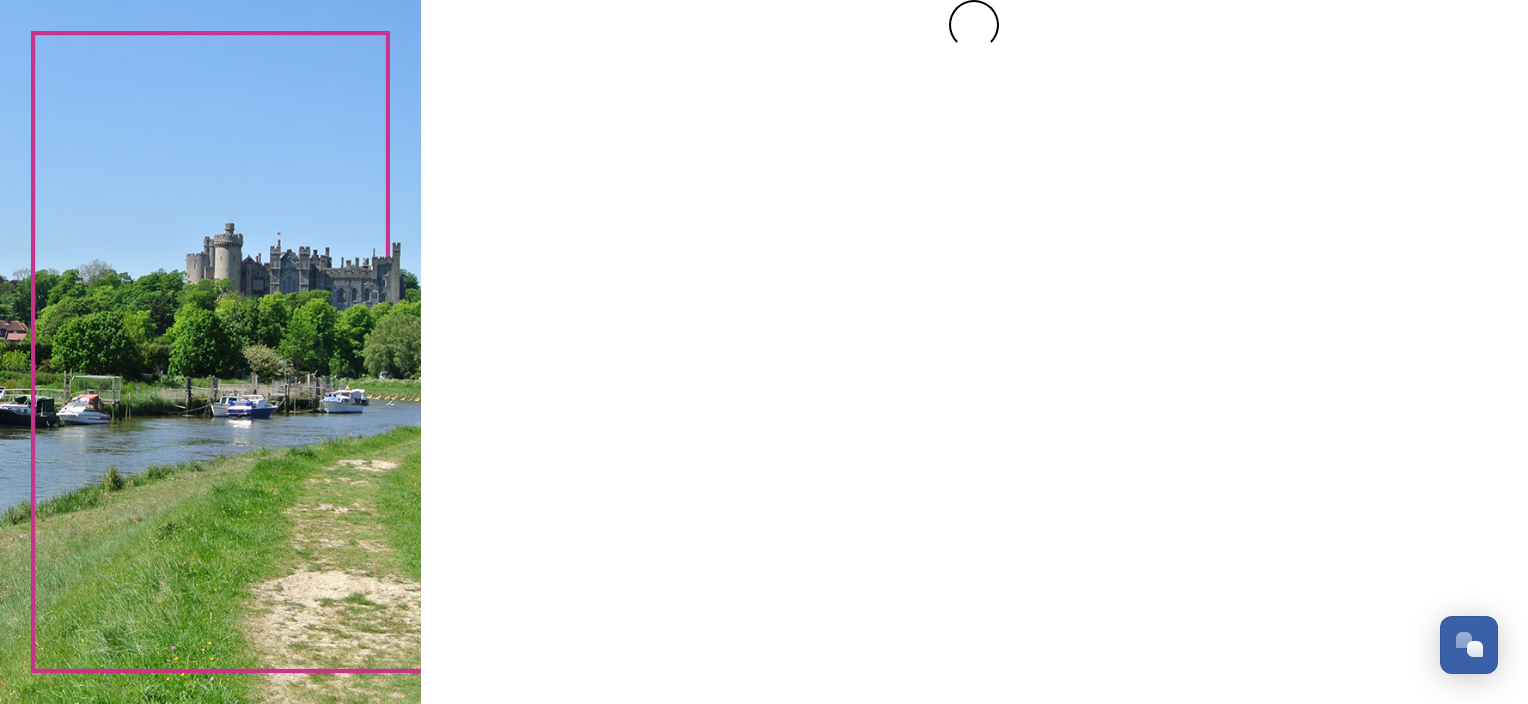 scroll, scrollTop: 0, scrollLeft: 0, axis: both 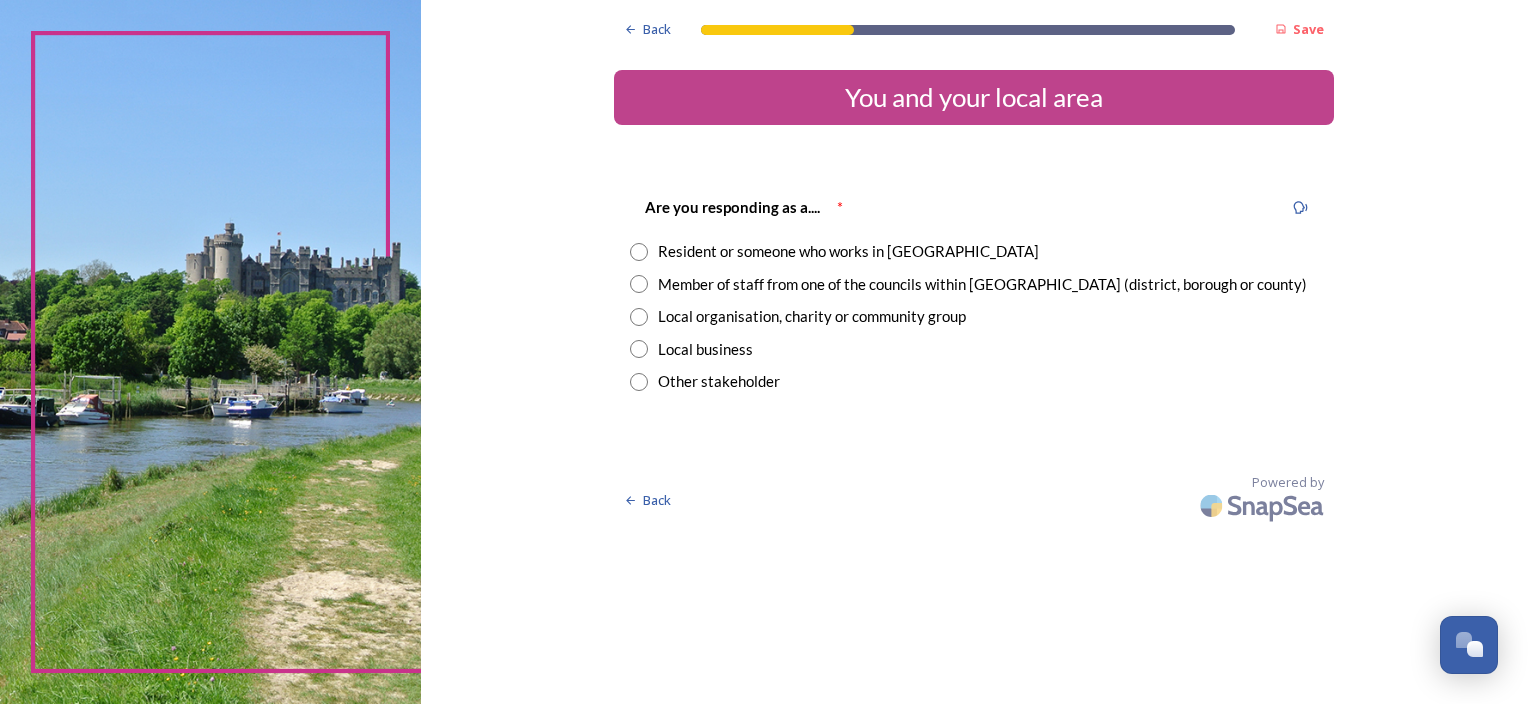 click on "Member of staff from one of the councils within West Sussex (district, borough or county)" at bounding box center [982, 284] 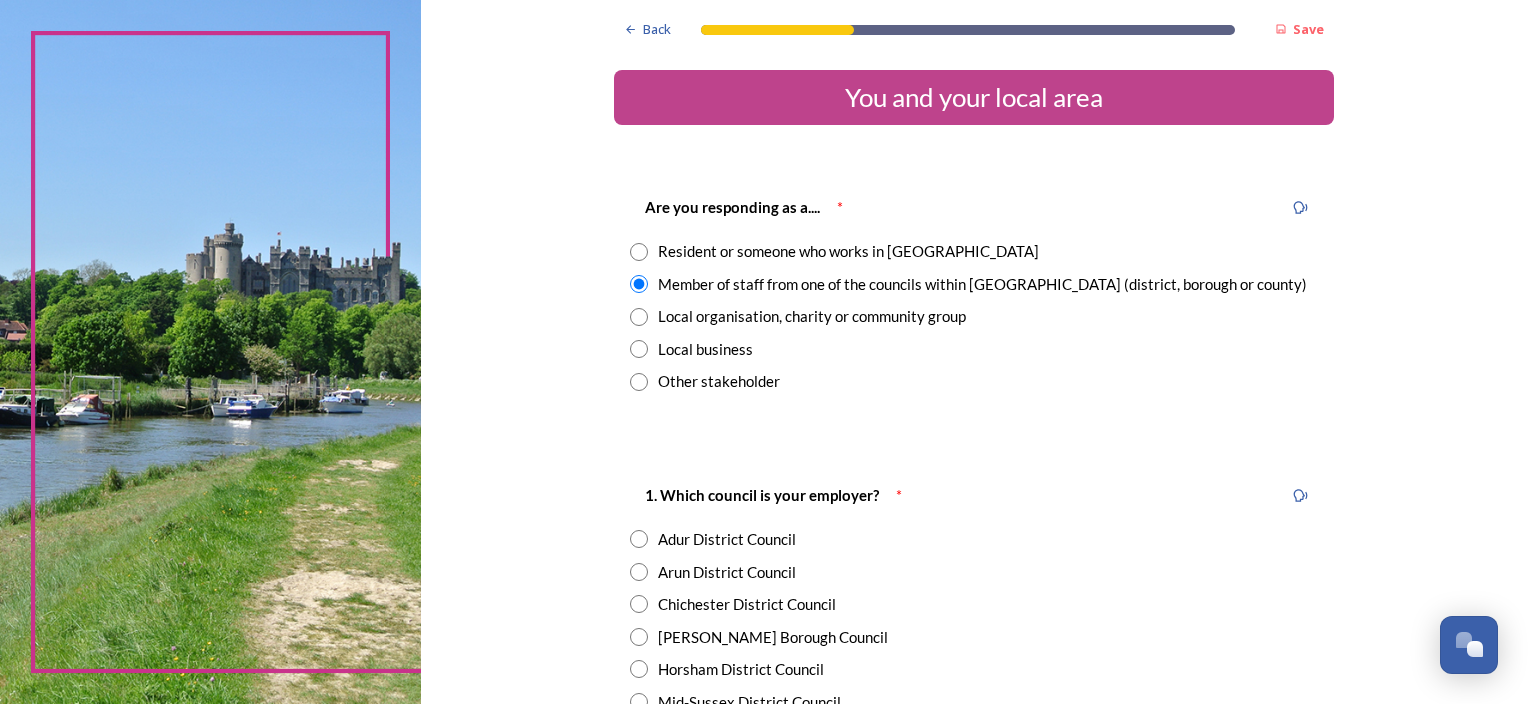 scroll, scrollTop: 200, scrollLeft: 0, axis: vertical 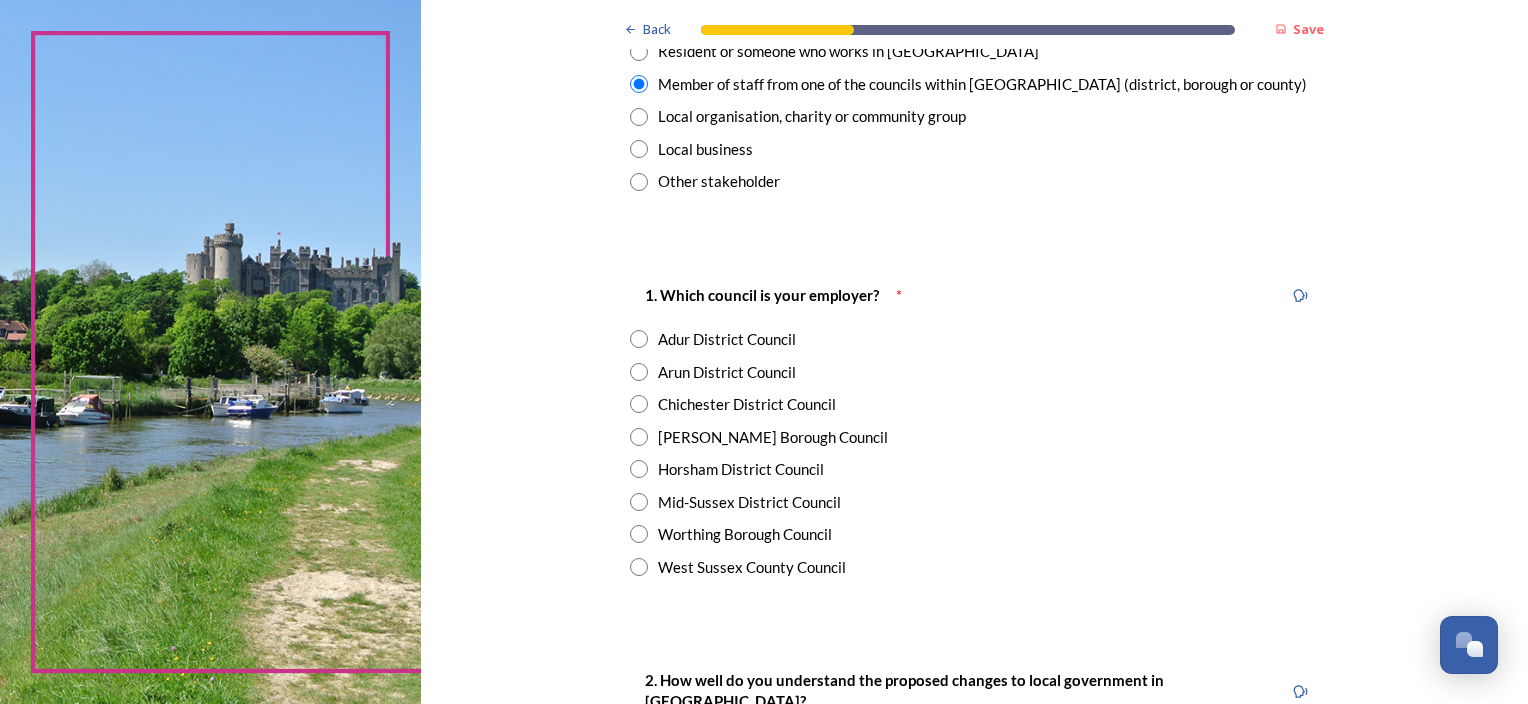 click on "Mid-Sussex District Council" at bounding box center [749, 502] 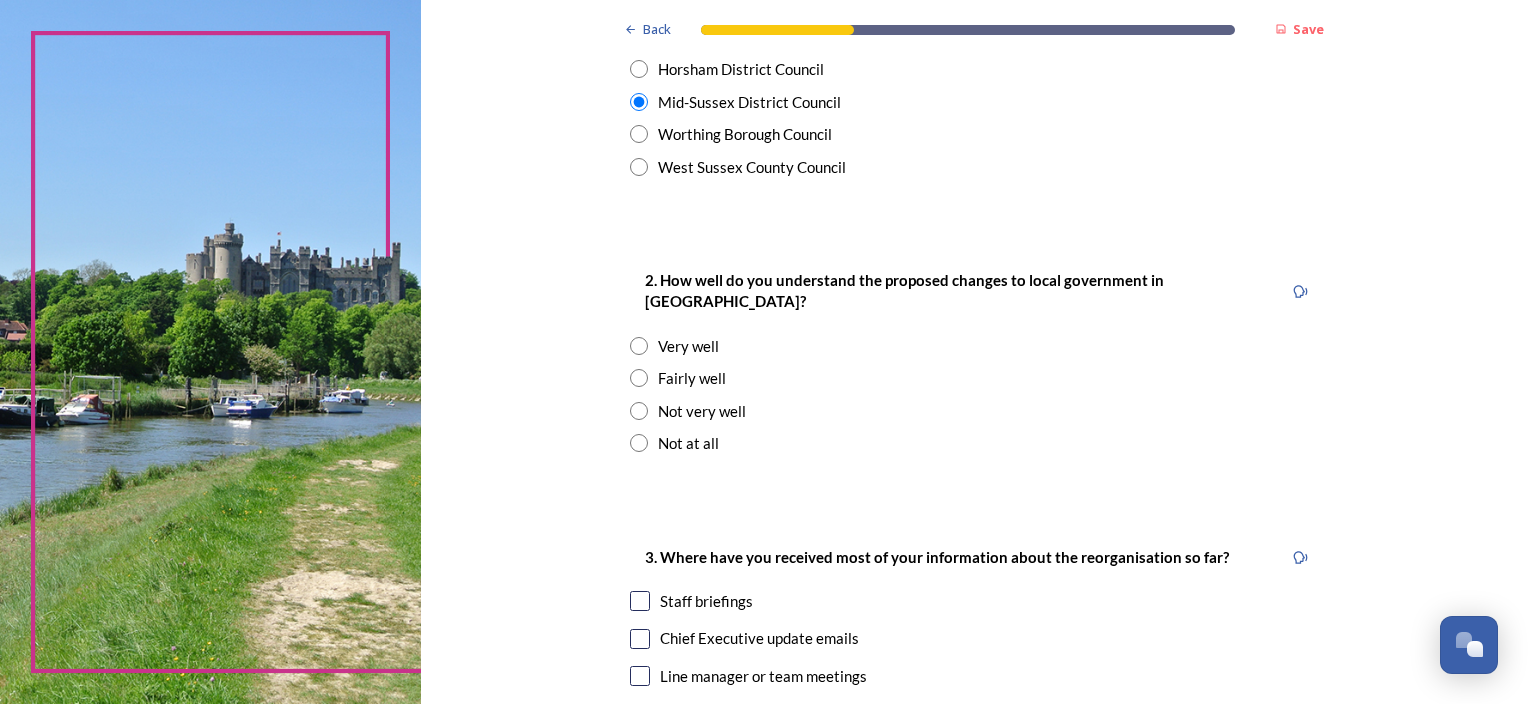 scroll, scrollTop: 300, scrollLeft: 0, axis: vertical 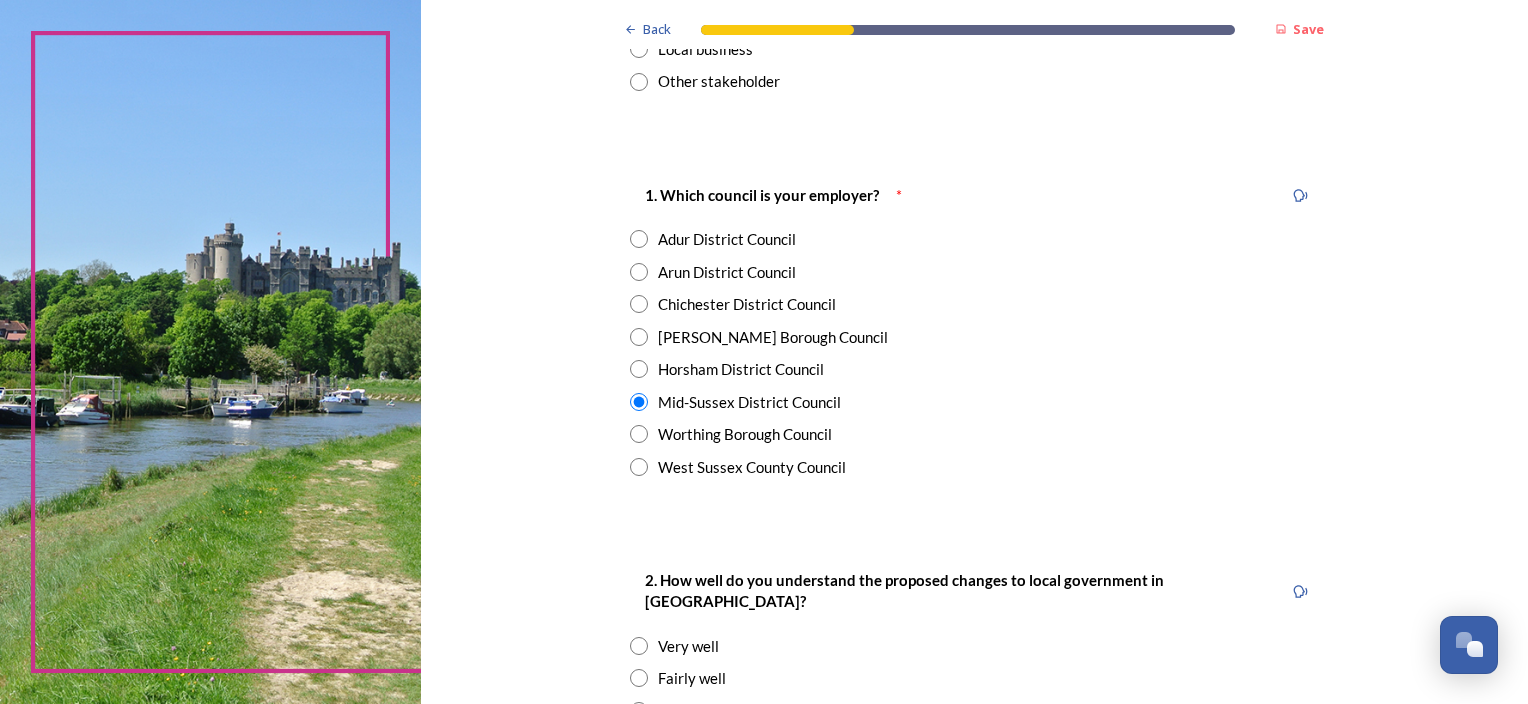 click on "Chichester District Council" at bounding box center [747, 304] 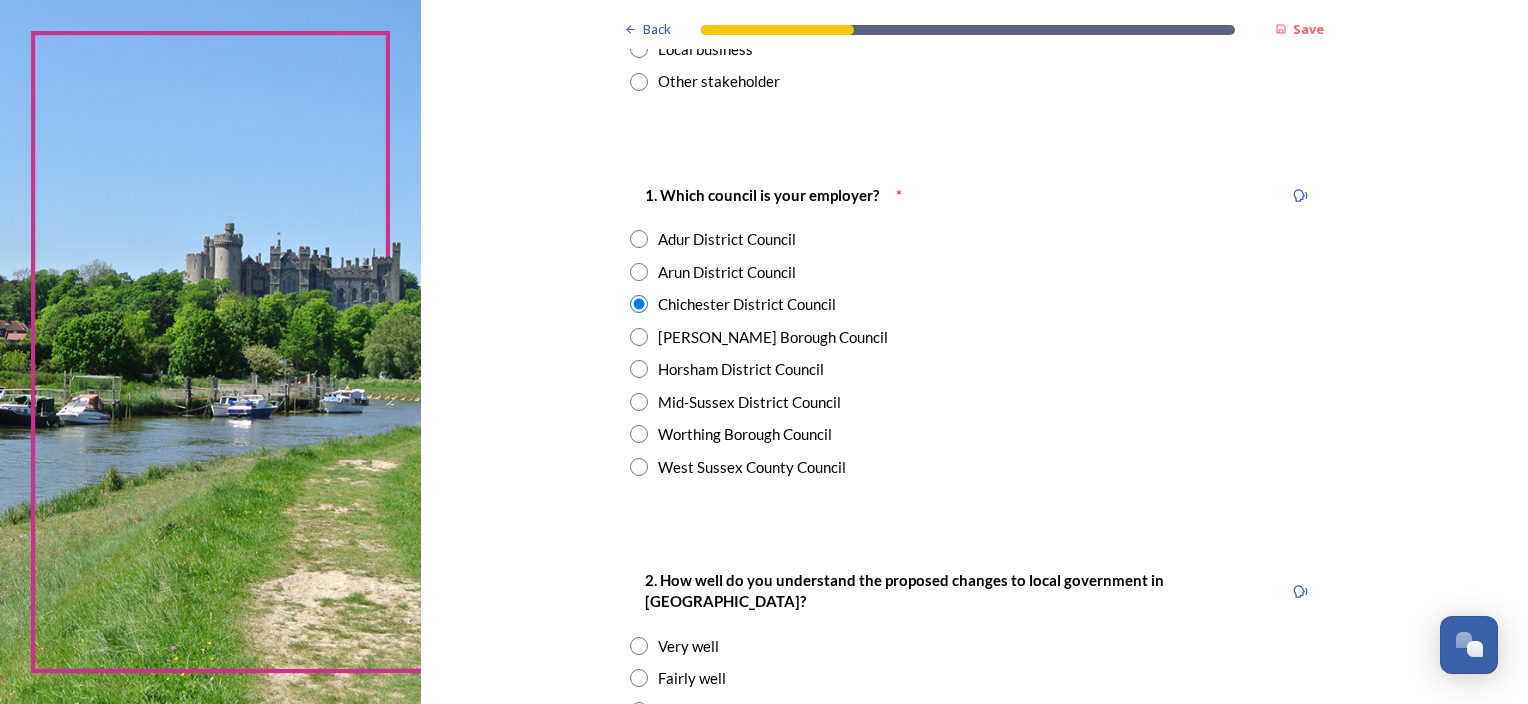 scroll, scrollTop: 600, scrollLeft: 0, axis: vertical 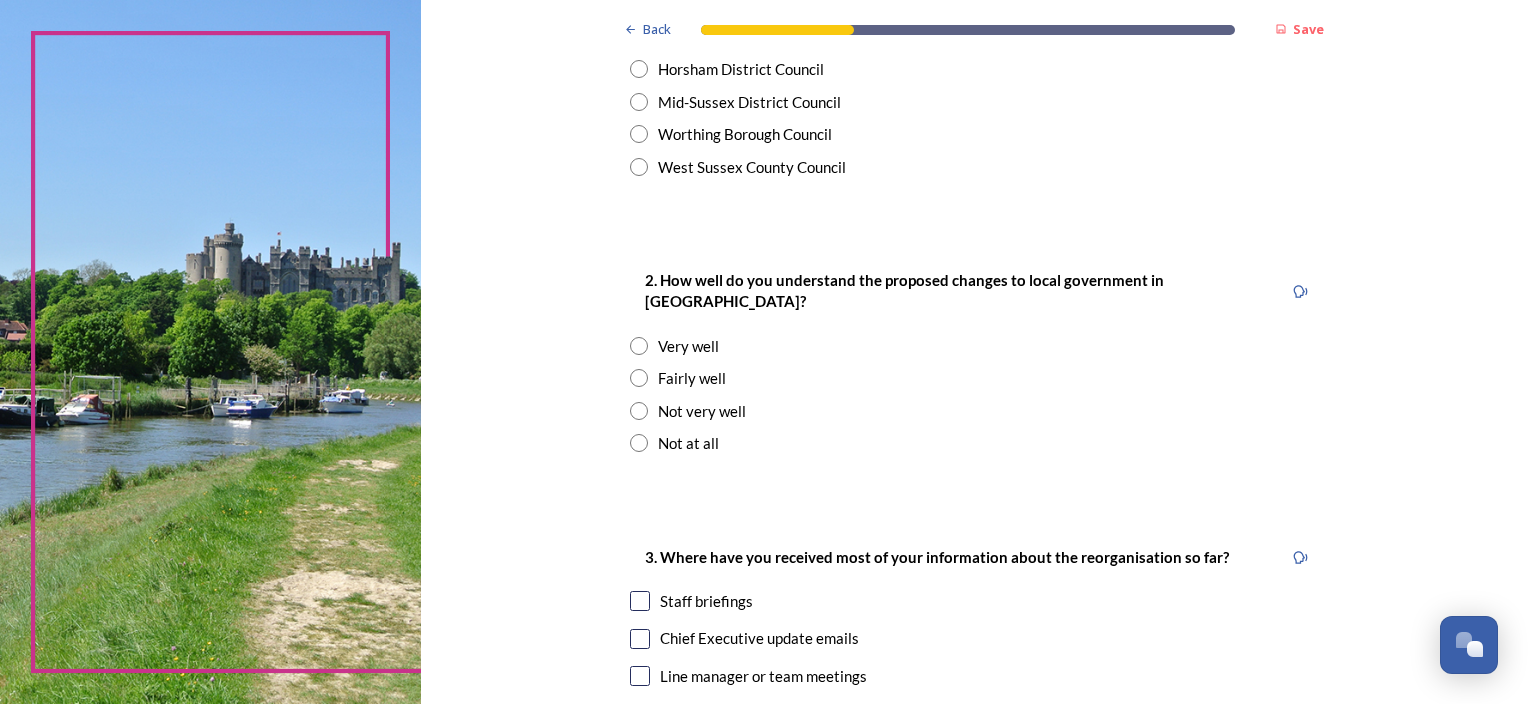 click on "Fairly well" at bounding box center [692, 378] 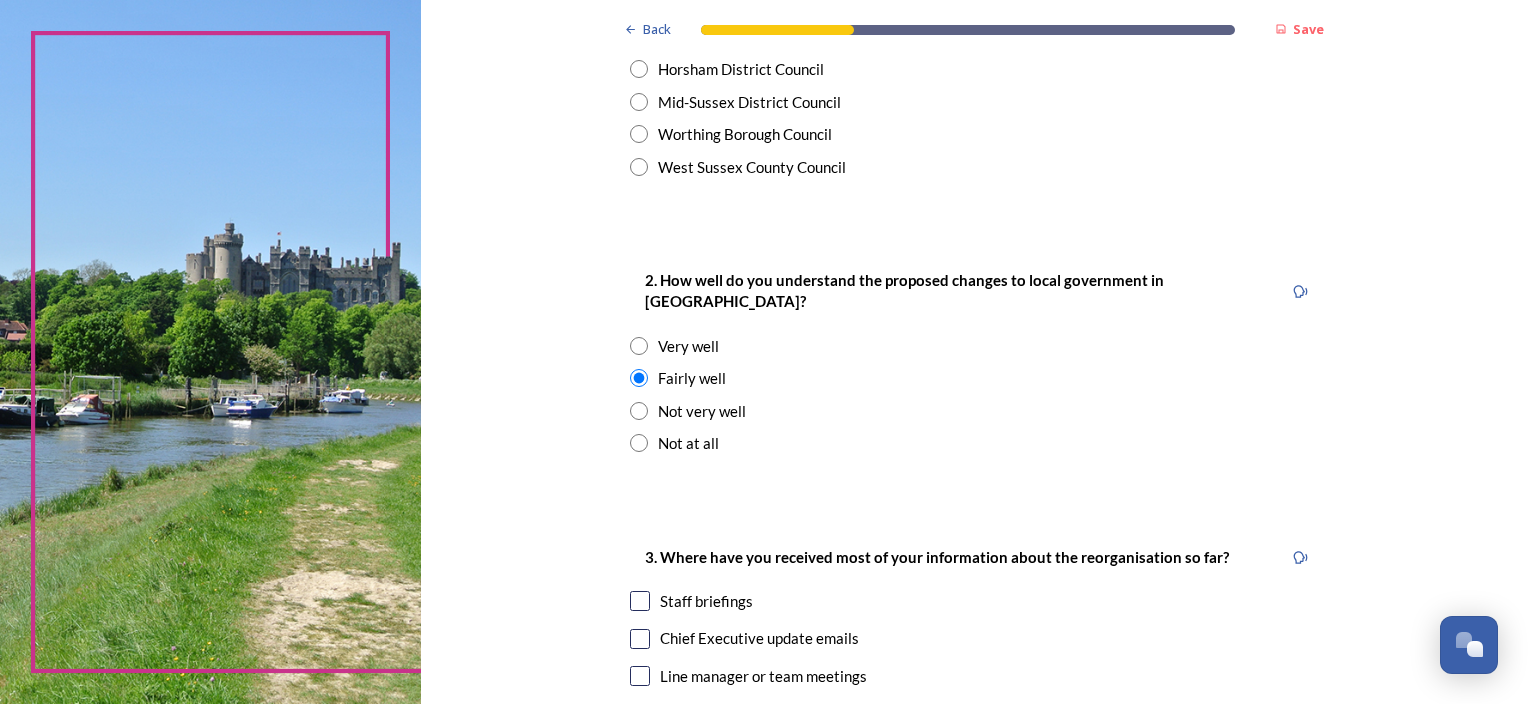scroll, scrollTop: 900, scrollLeft: 0, axis: vertical 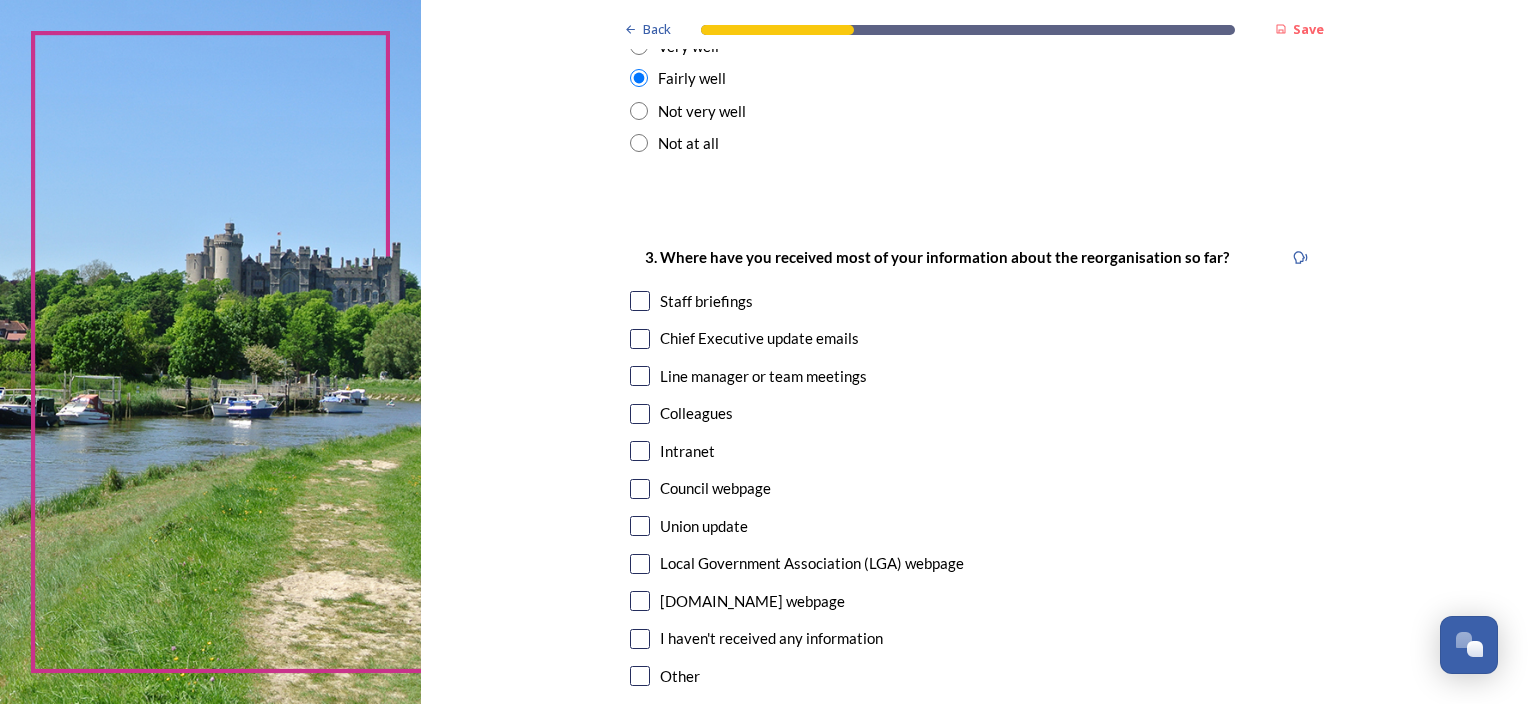 click on "Staff briefings" at bounding box center (706, 301) 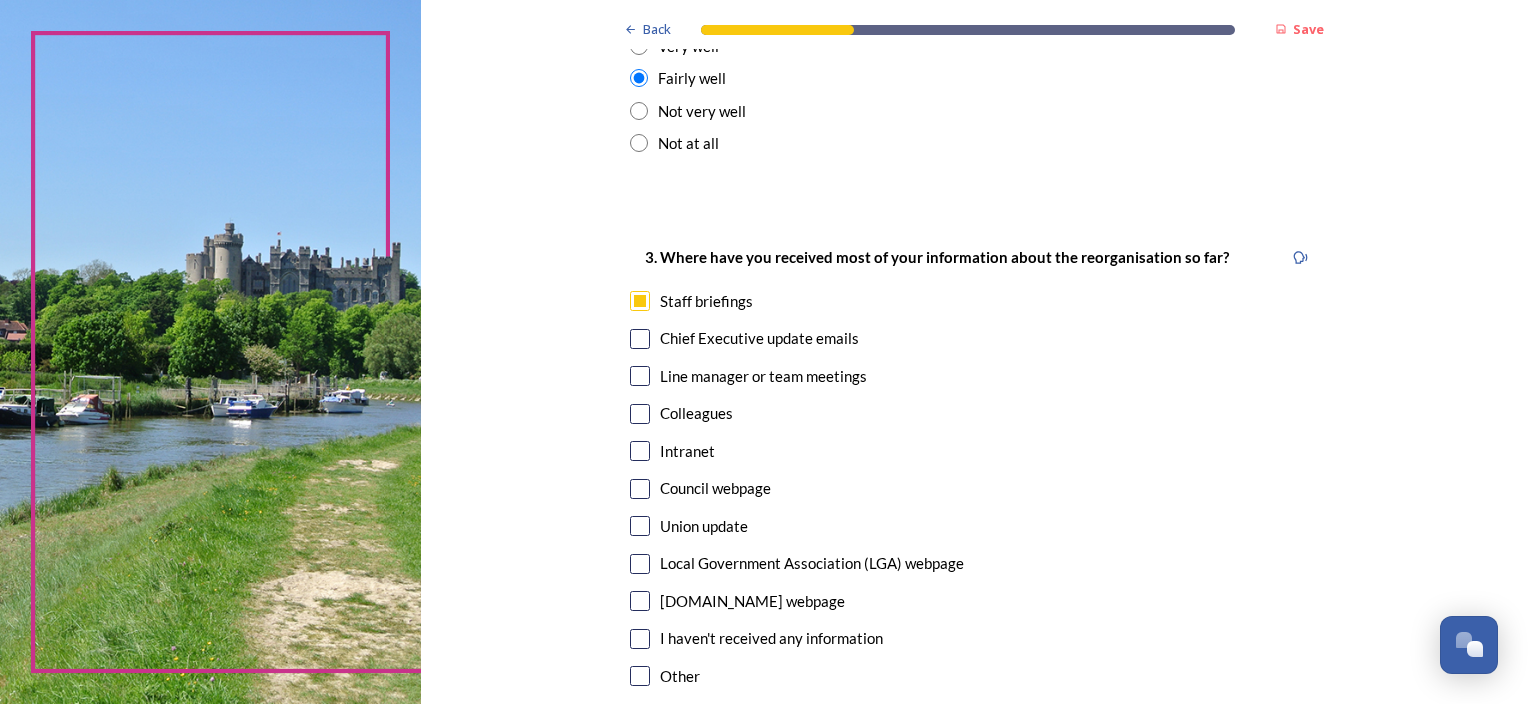 scroll, scrollTop: 1101, scrollLeft: 0, axis: vertical 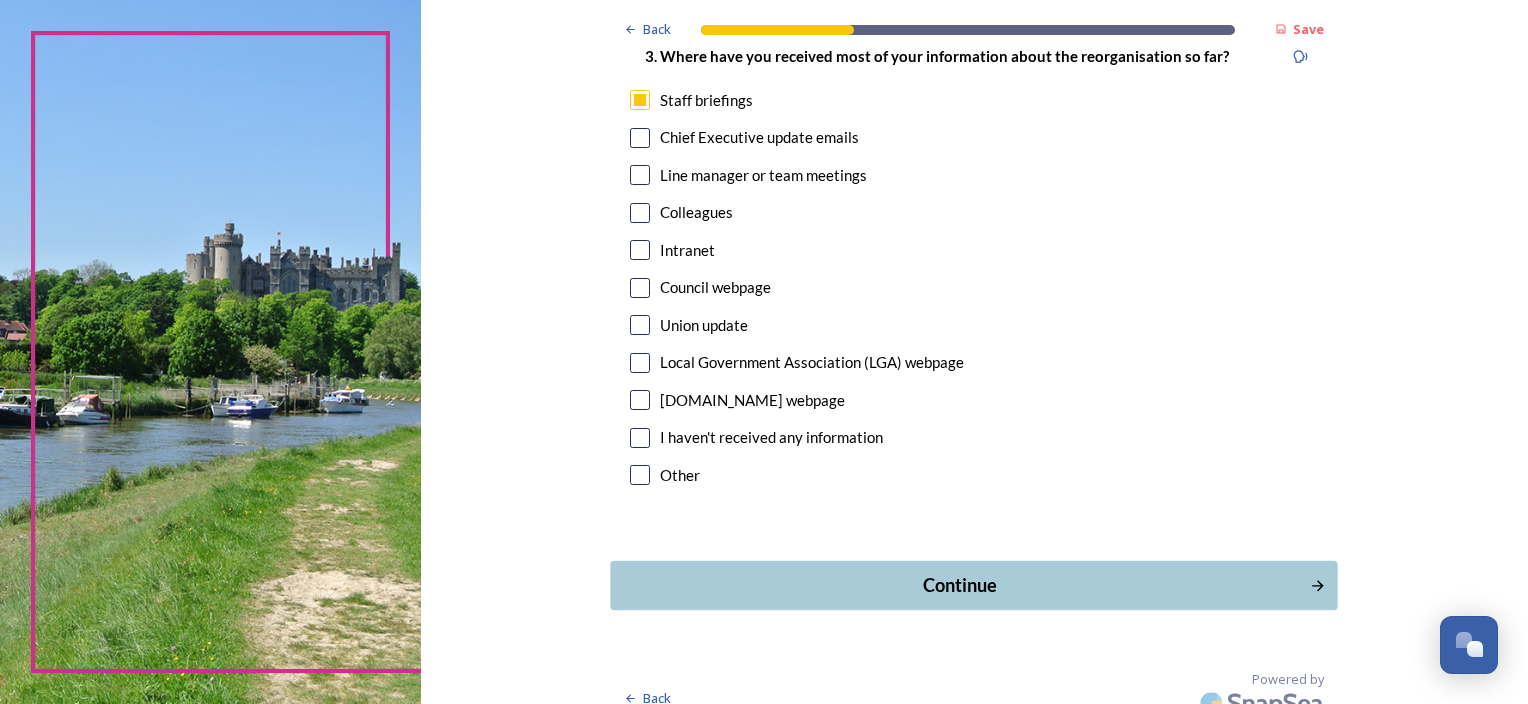 click on "Continue" at bounding box center [960, 585] 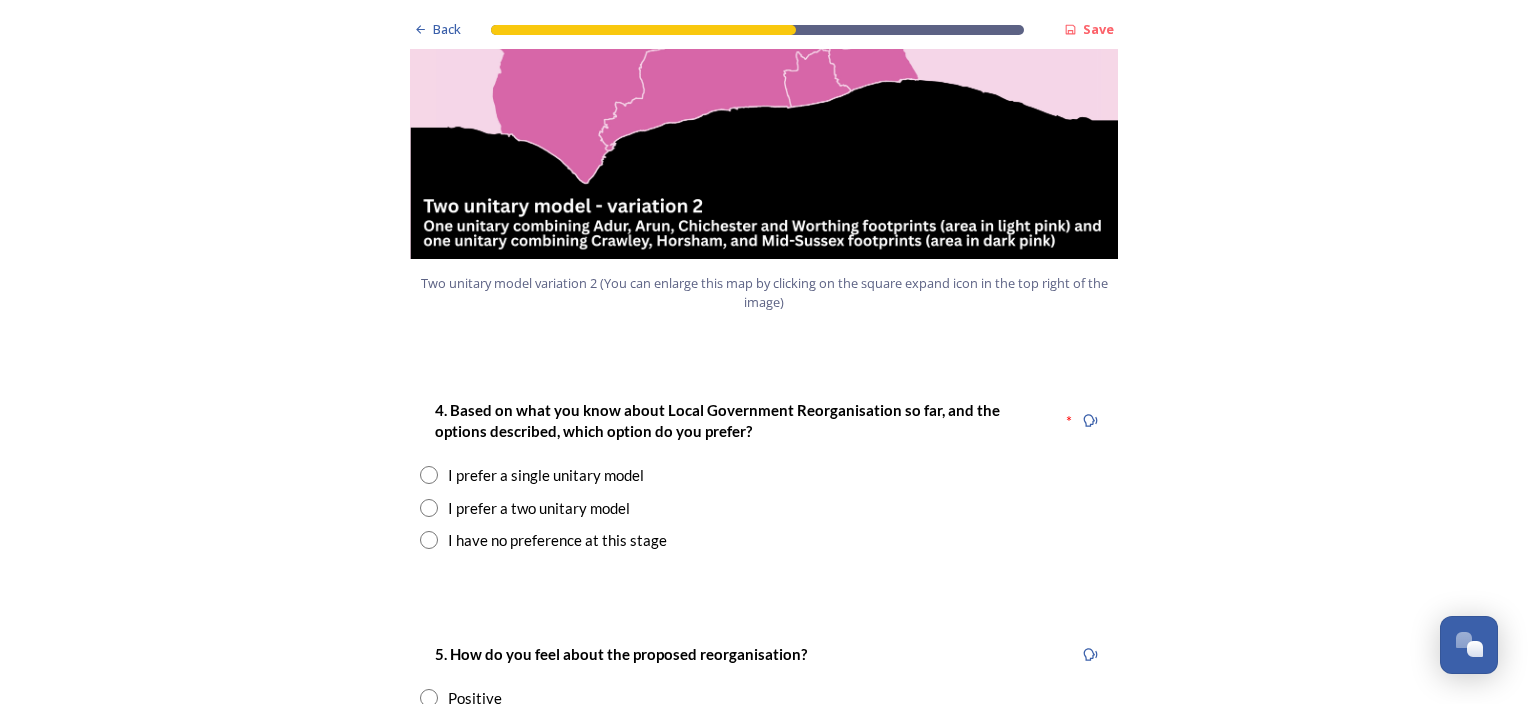 scroll, scrollTop: 2500, scrollLeft: 0, axis: vertical 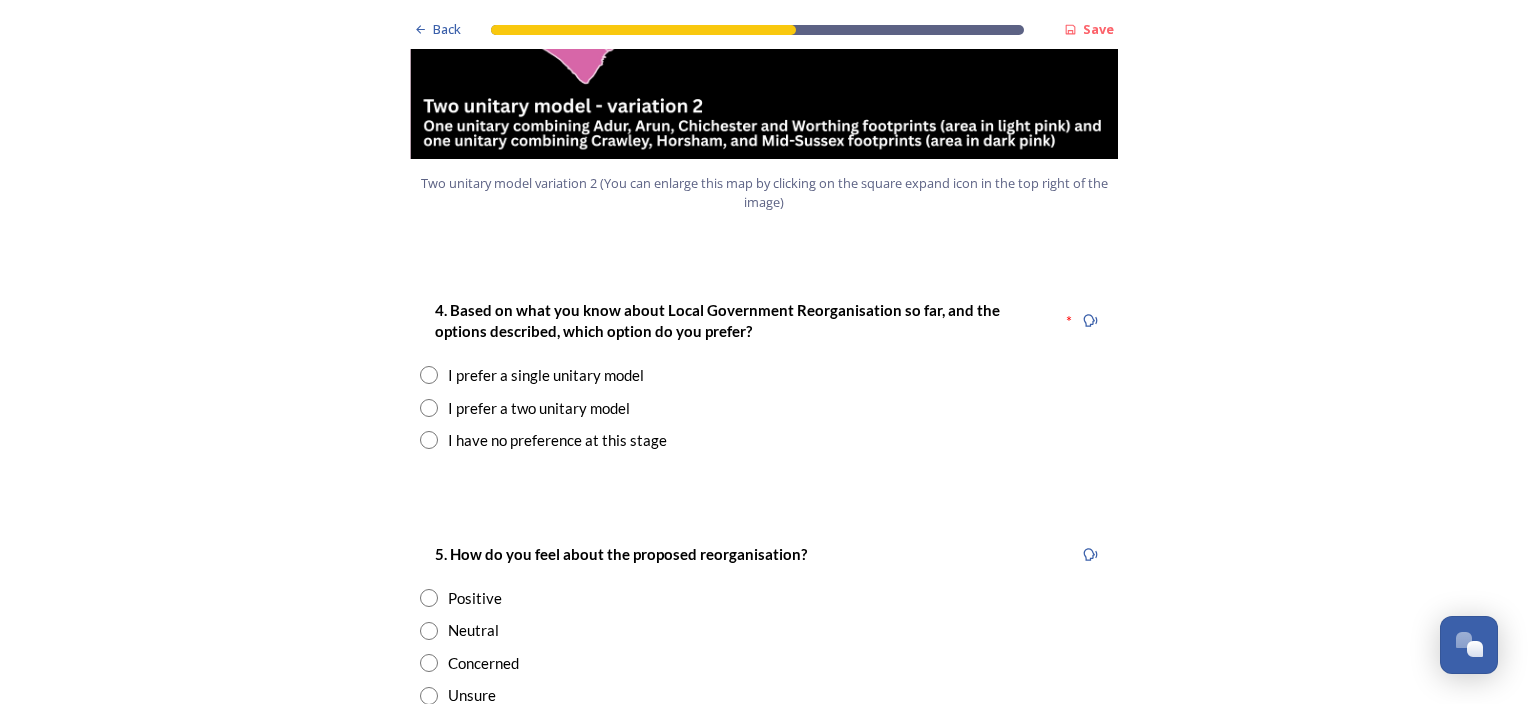 click on "I have no preference at this stage" at bounding box center (557, 440) 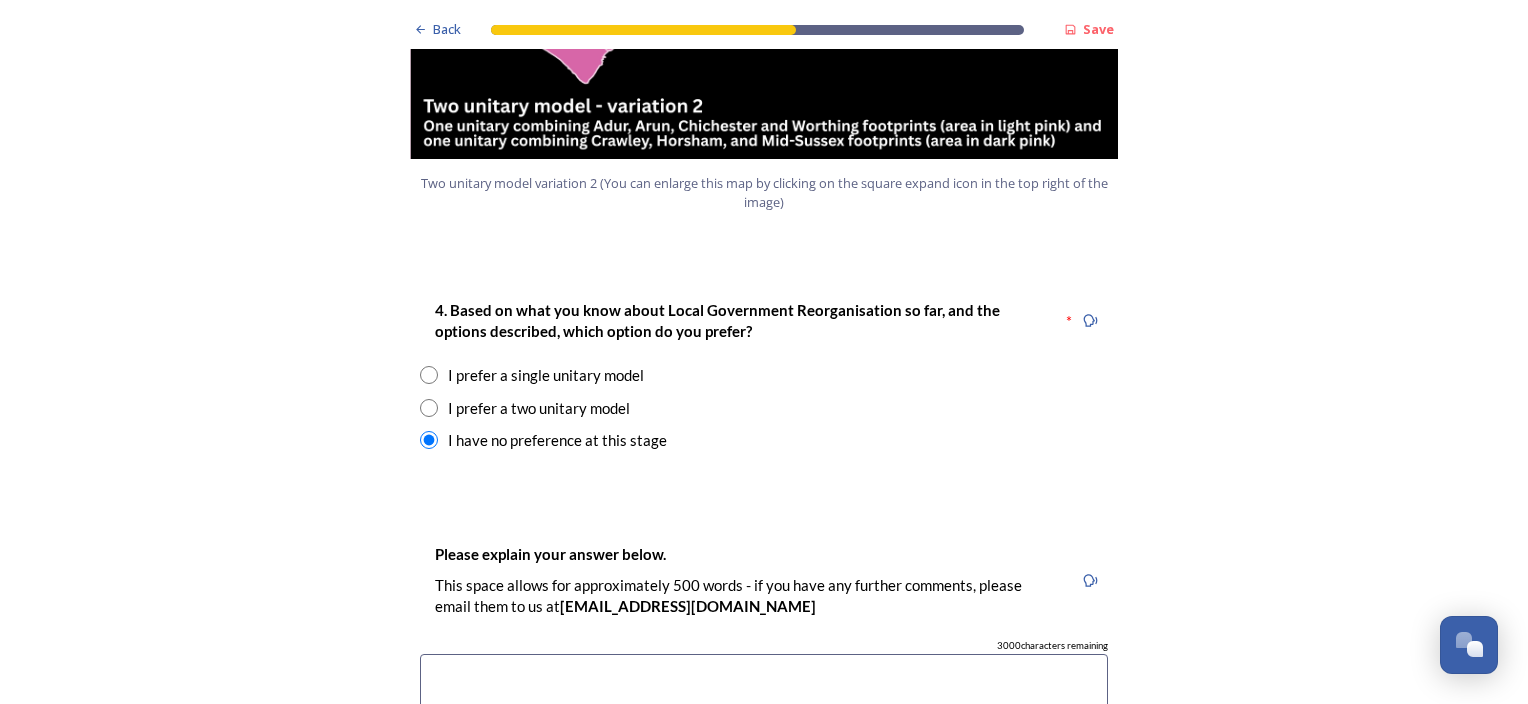 click on "I prefer a two unitary model" at bounding box center [539, 408] 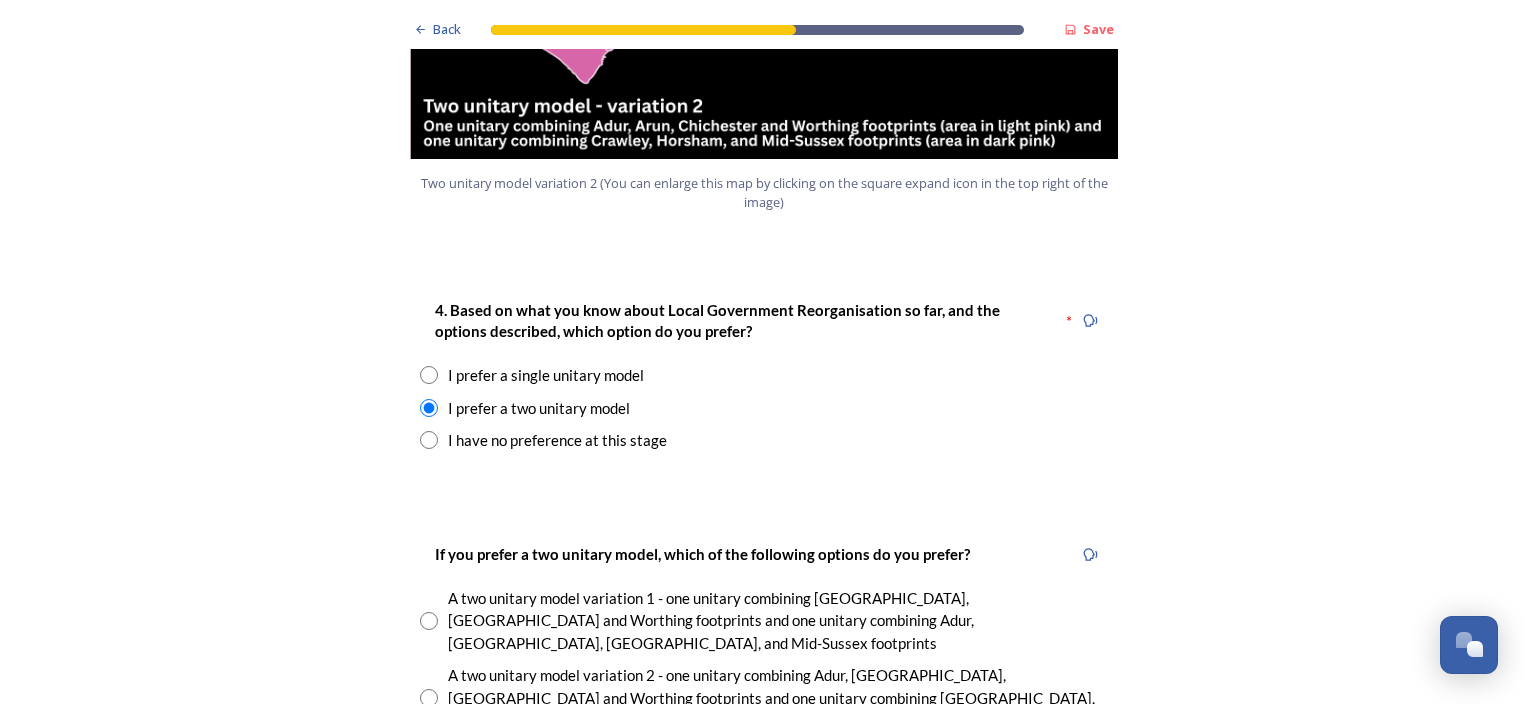 scroll, scrollTop: 2700, scrollLeft: 0, axis: vertical 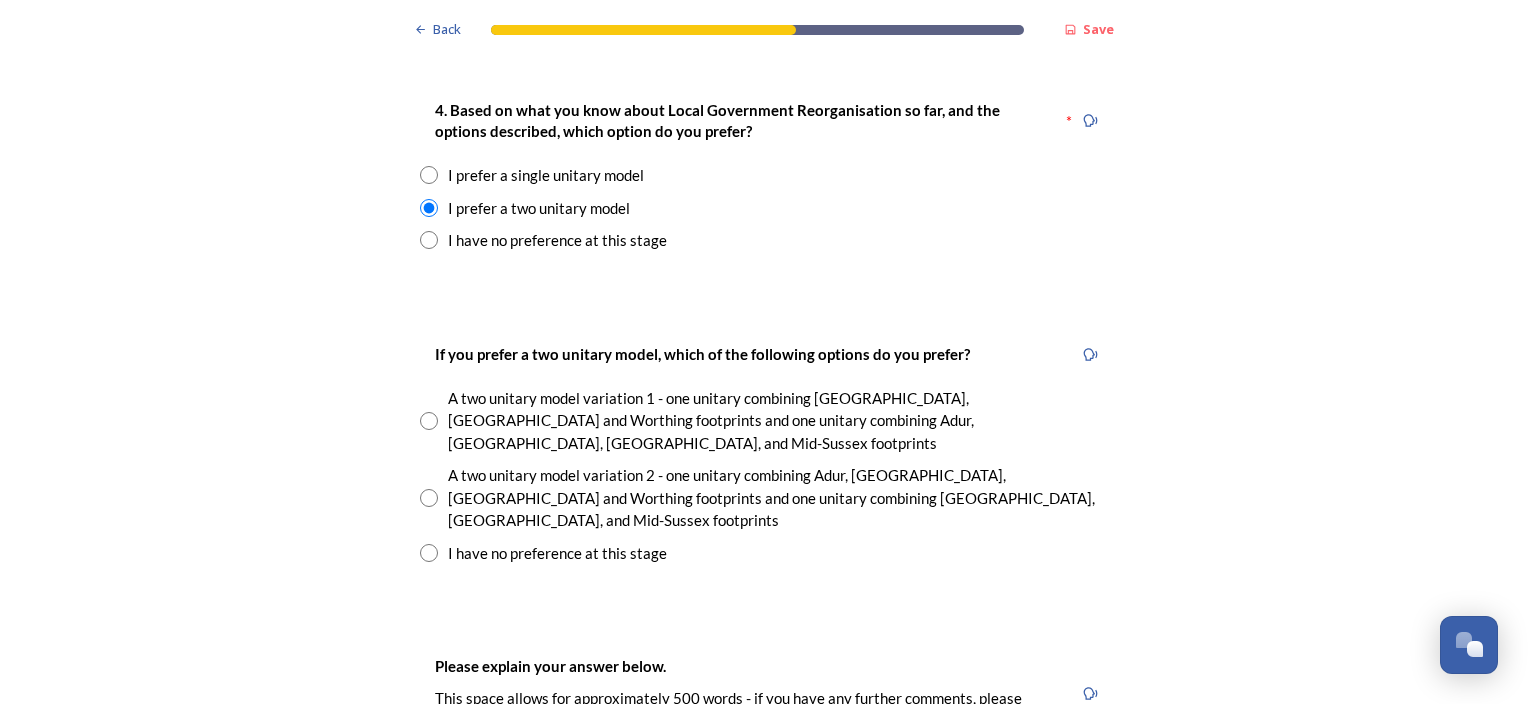 click on "A two unitary model variation 1 - one unitary combining Arun, Chichester and Worthing footprints and one unitary combining Adur, Crawley, Horsham, and Mid-Sussex footprints" at bounding box center [778, 421] 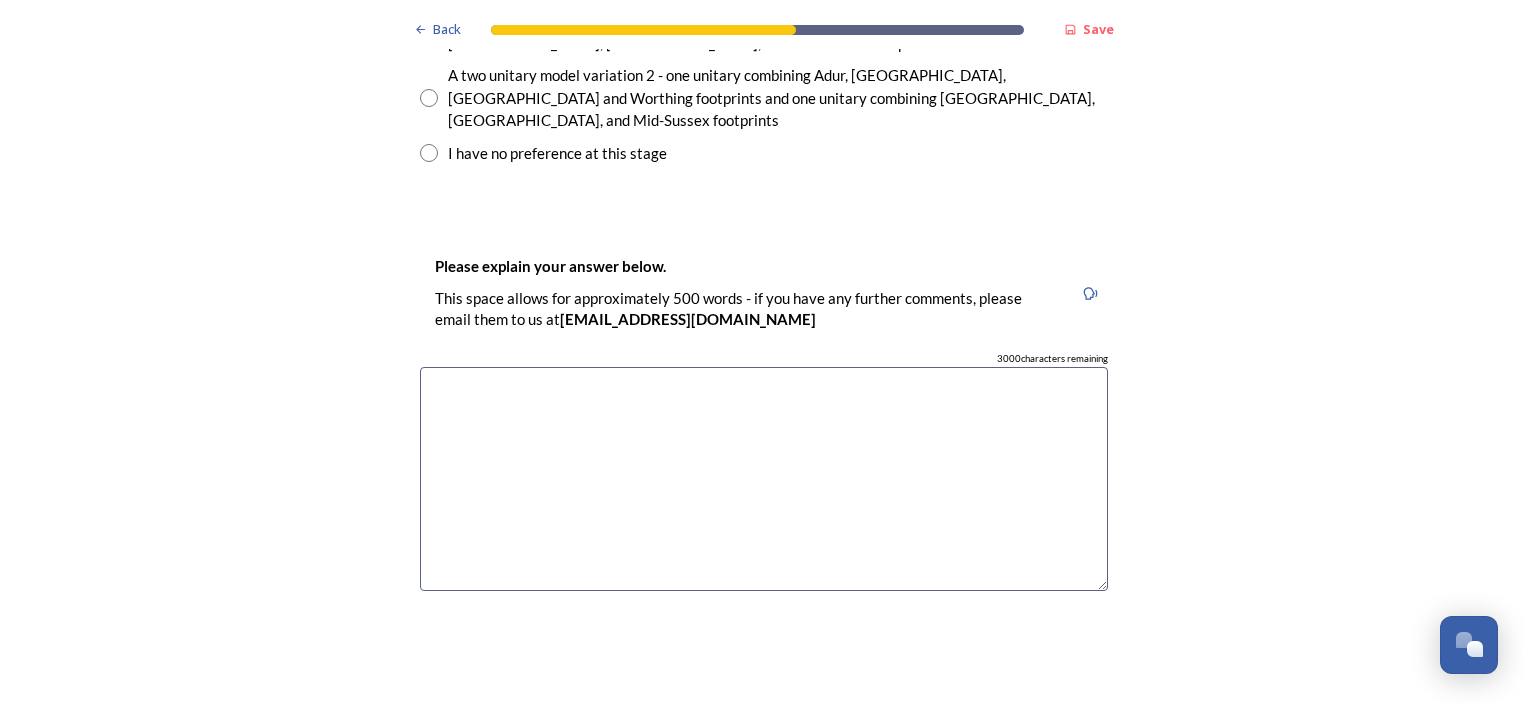 scroll, scrollTop: 2800, scrollLeft: 0, axis: vertical 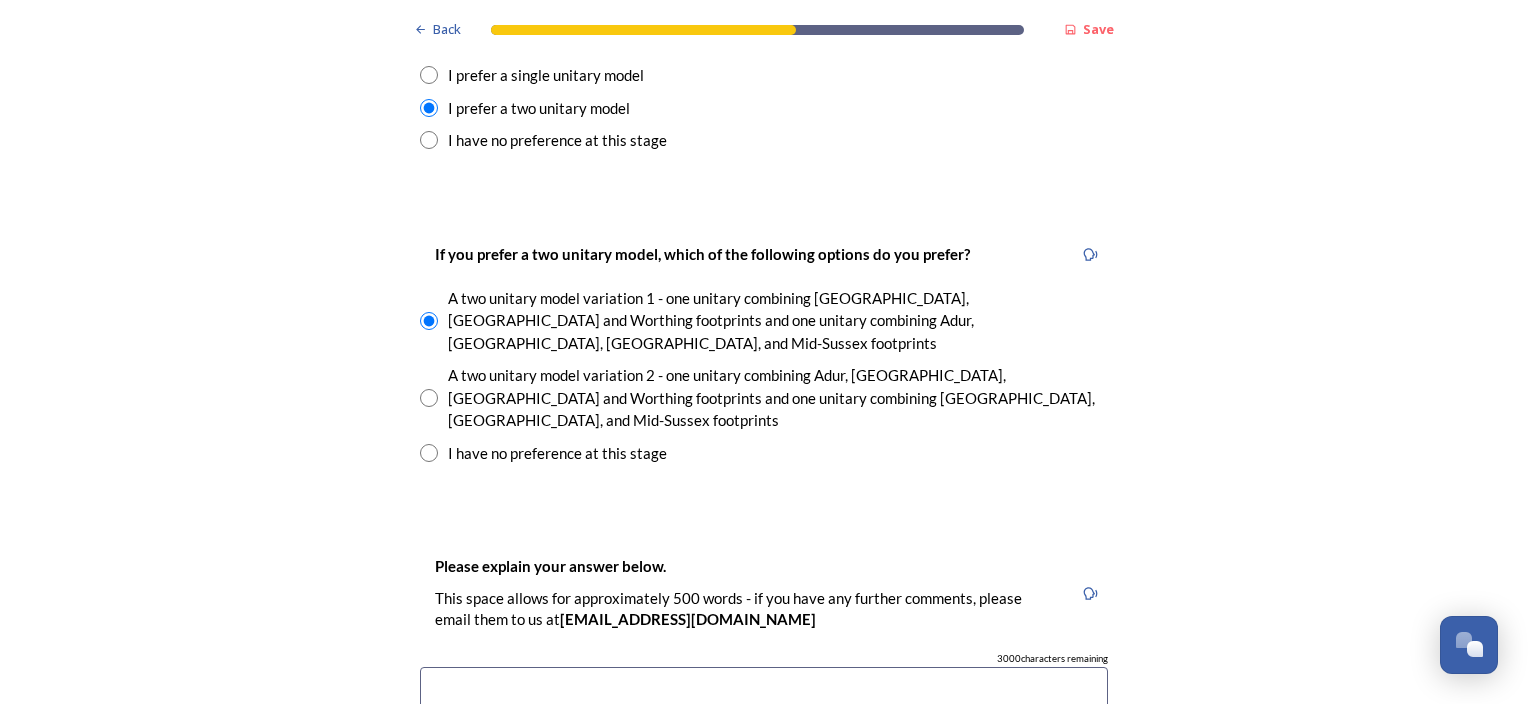 click on "I have no preference at this stage" at bounding box center (764, 453) 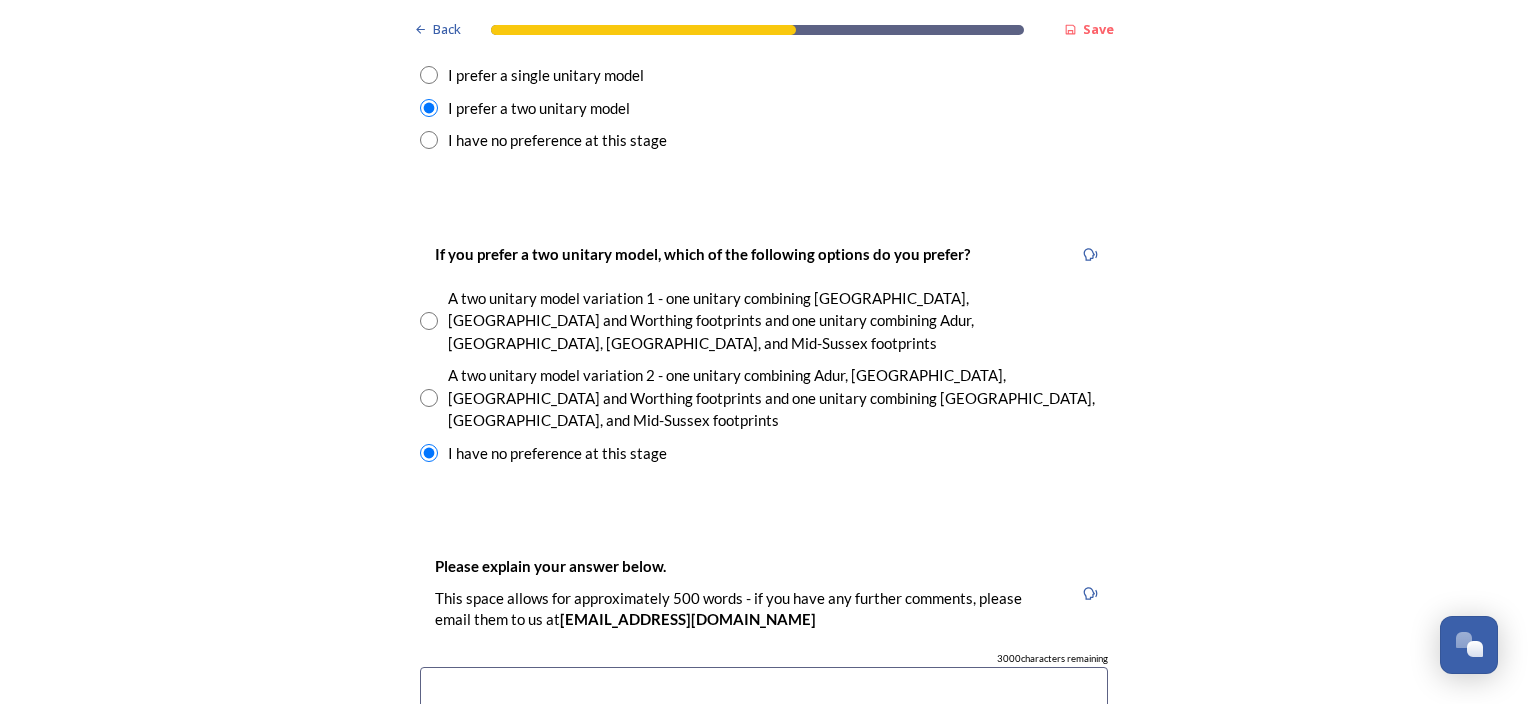 click at bounding box center [429, 321] 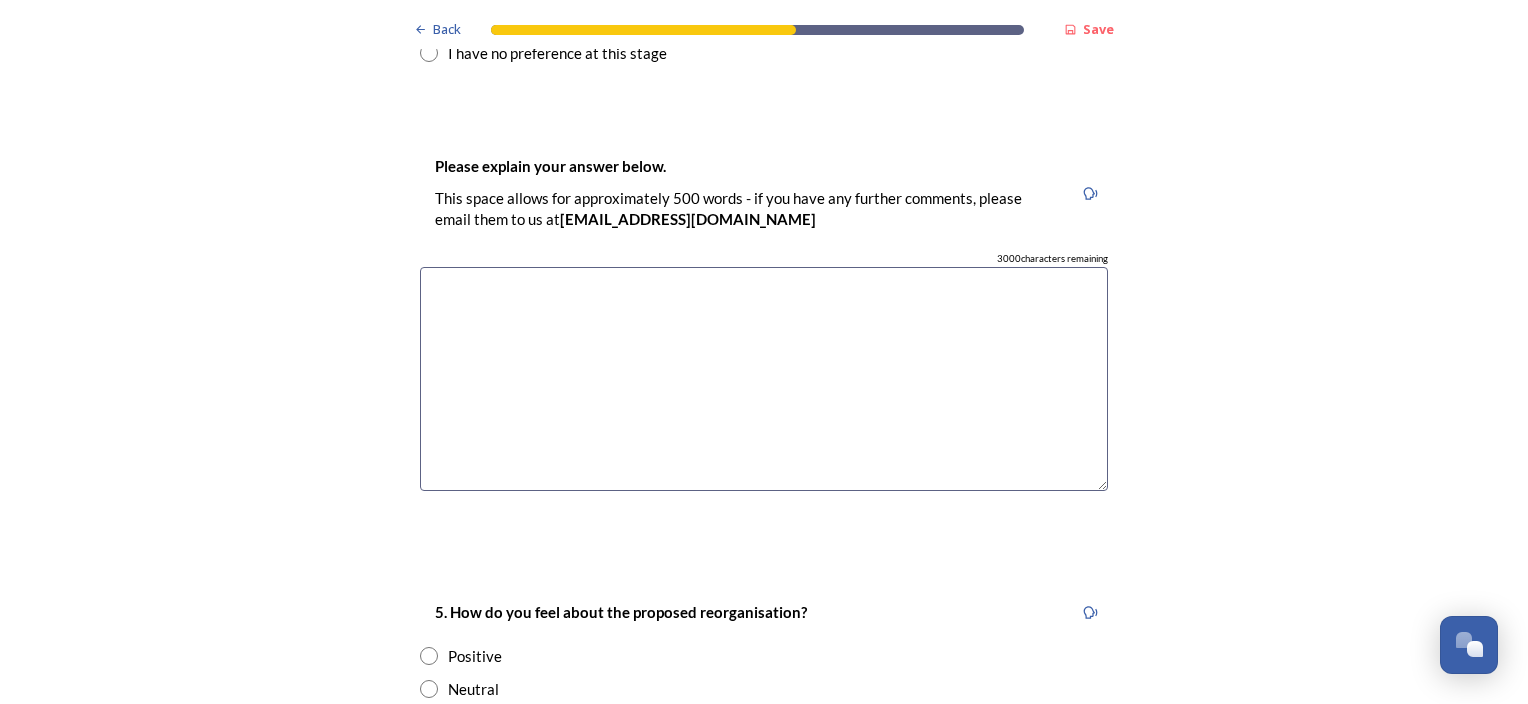 scroll, scrollTop: 3400, scrollLeft: 0, axis: vertical 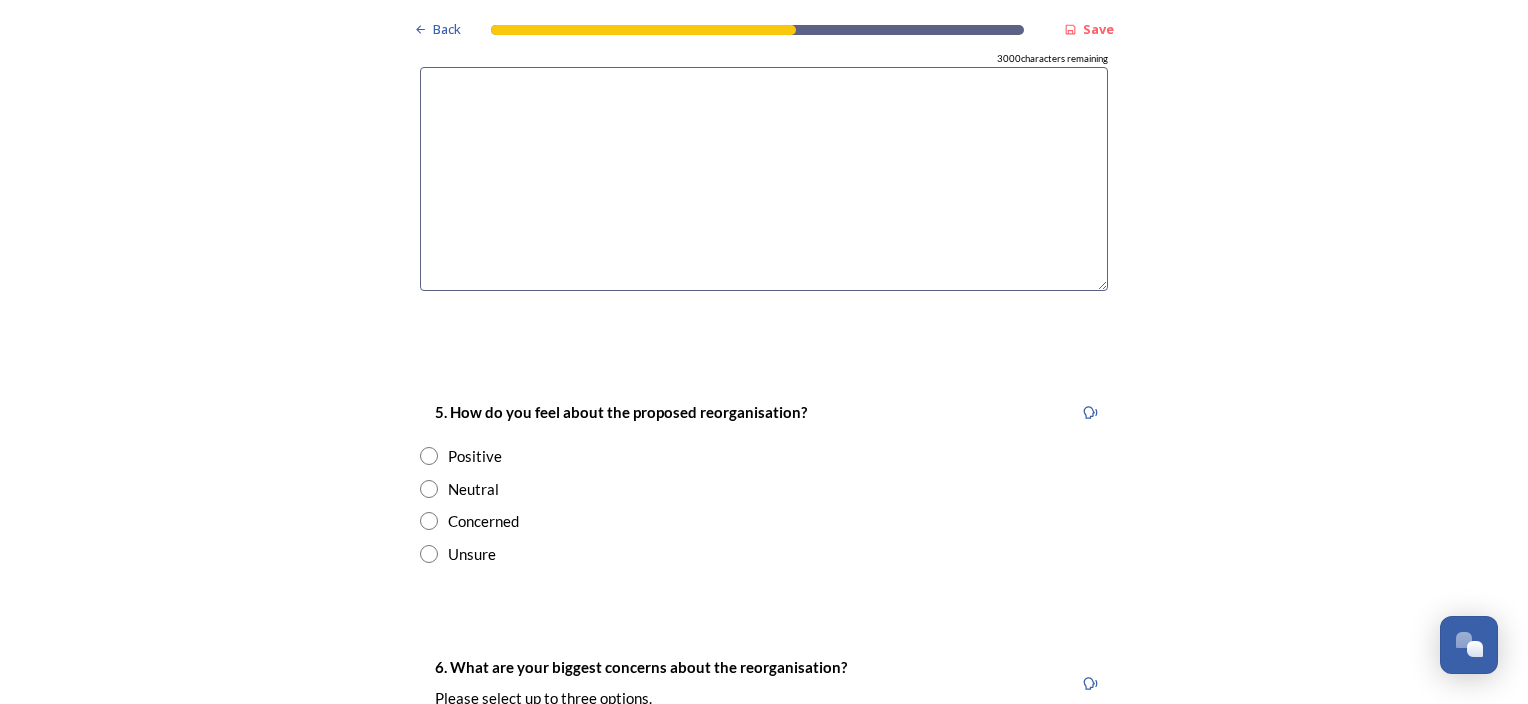click on "Neutral" at bounding box center (473, 489) 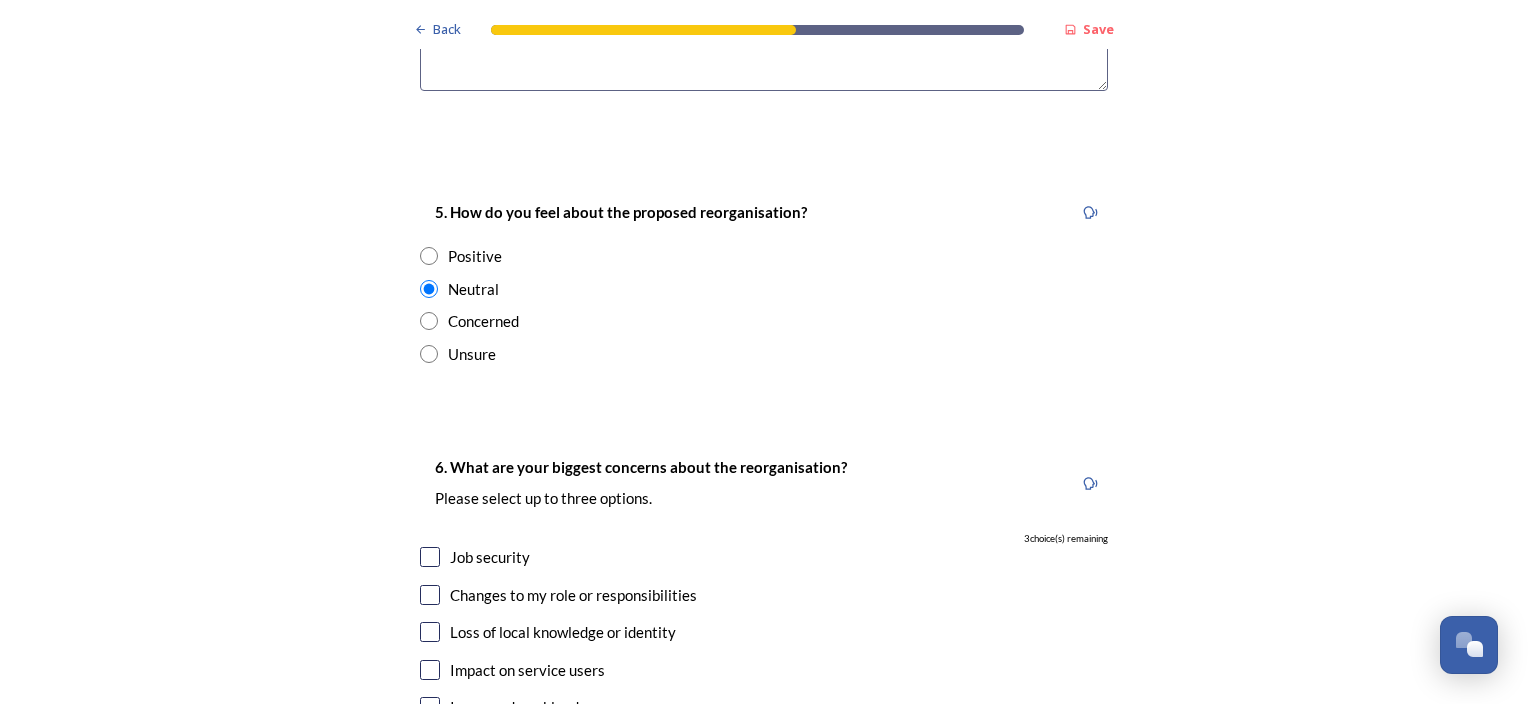 scroll, scrollTop: 3800, scrollLeft: 0, axis: vertical 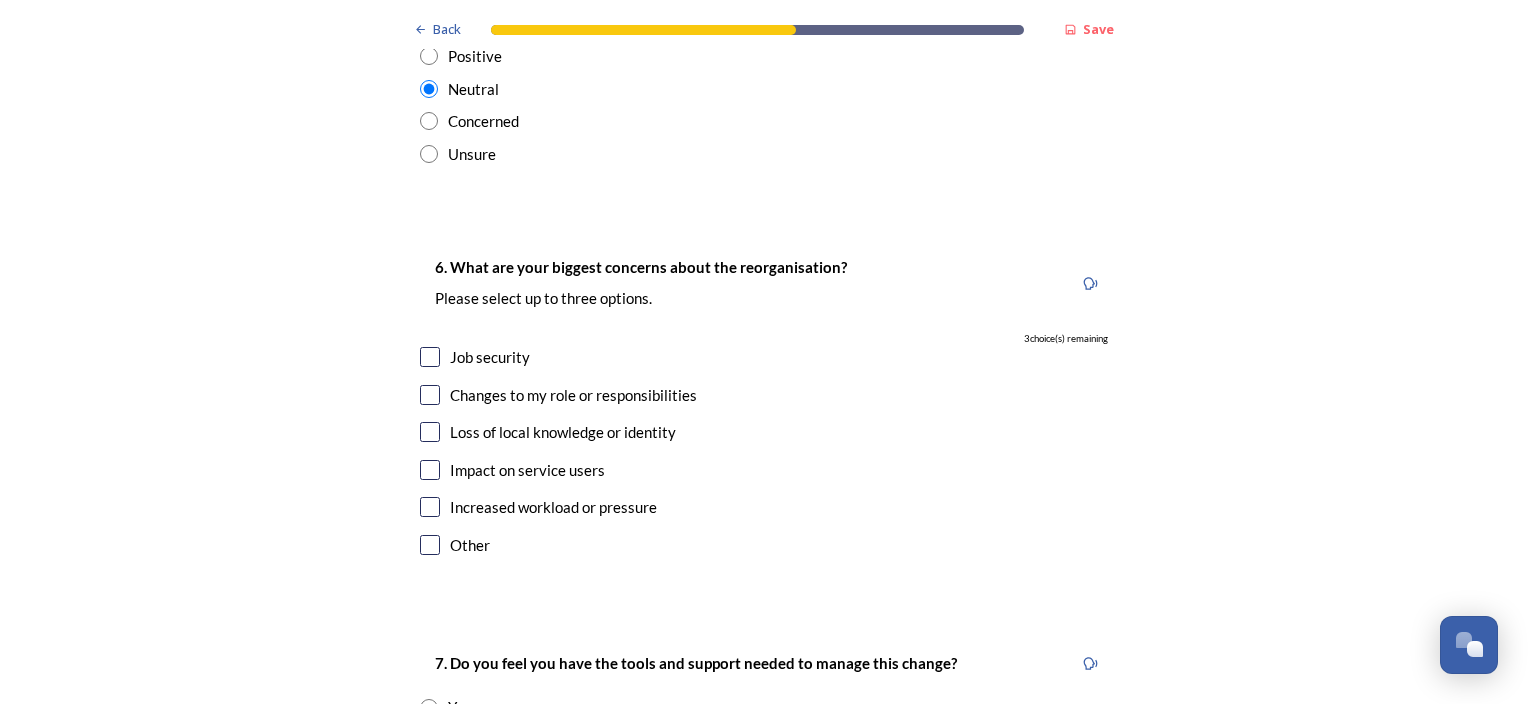 click at bounding box center [430, 395] 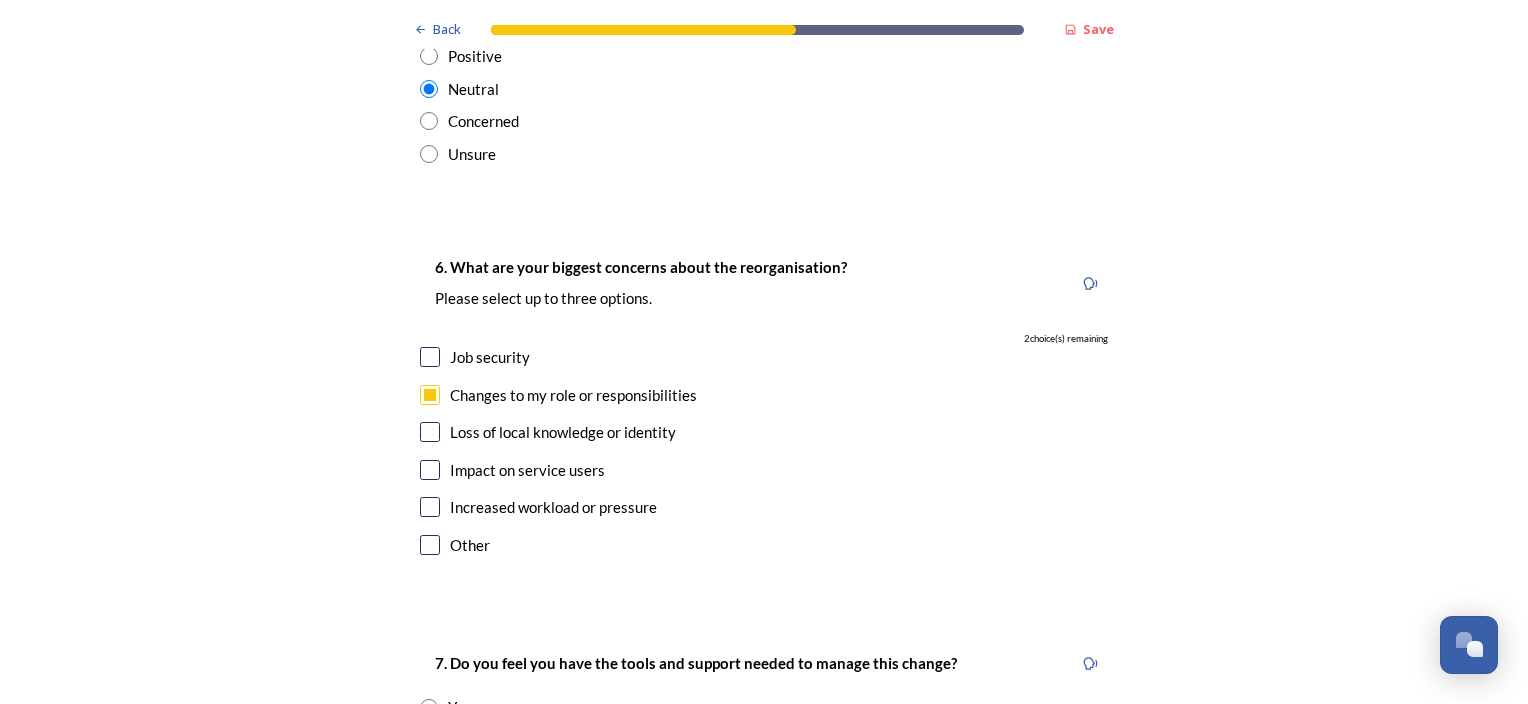 scroll, scrollTop: 4100, scrollLeft: 0, axis: vertical 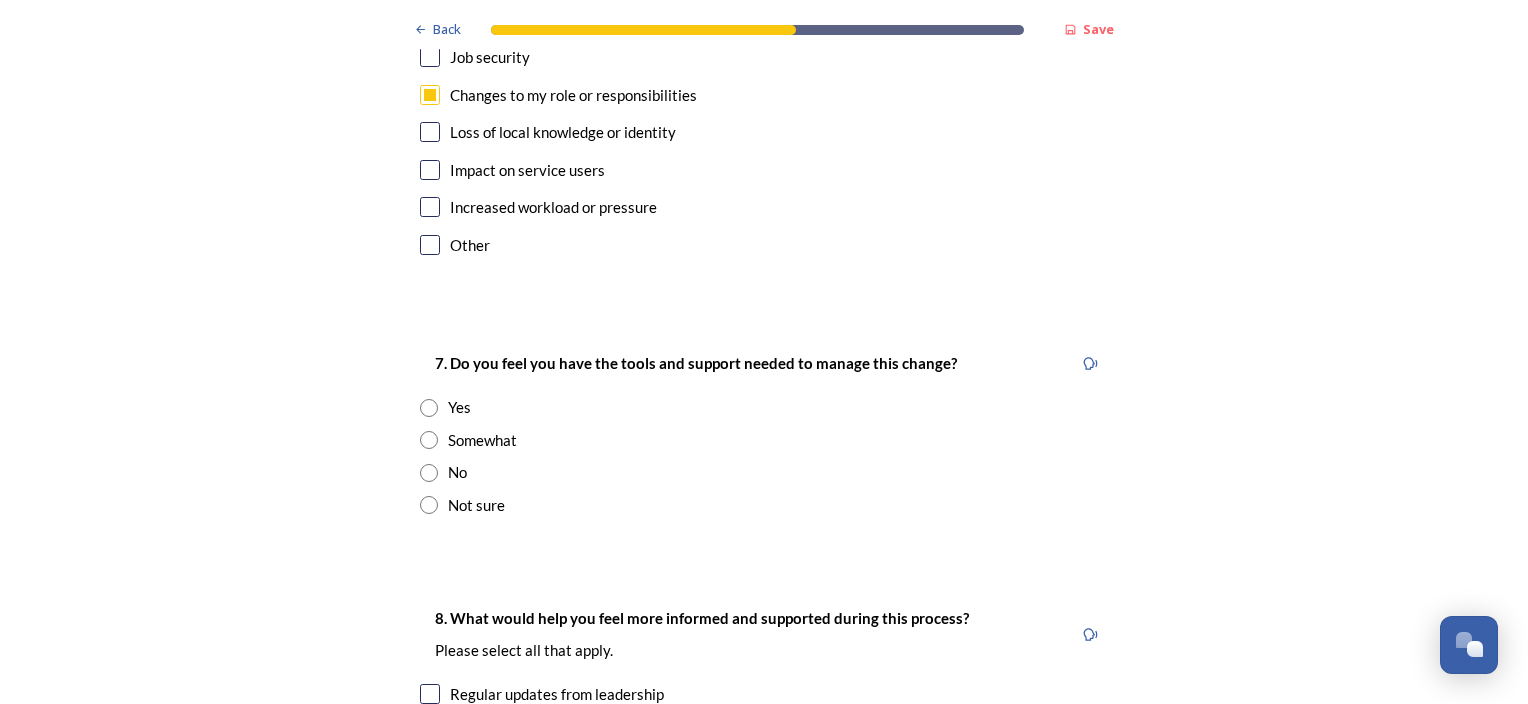 click at bounding box center (429, 408) 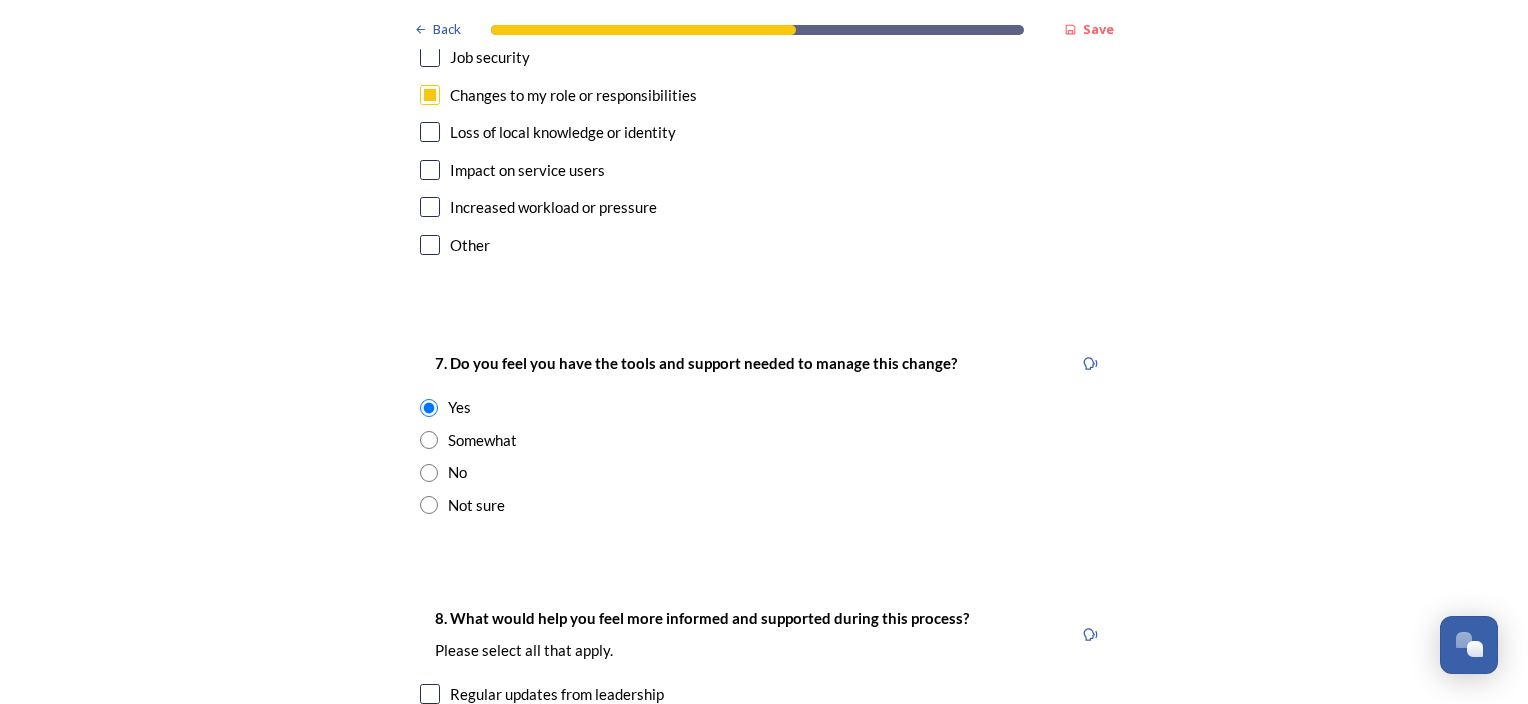 scroll, scrollTop: 4300, scrollLeft: 0, axis: vertical 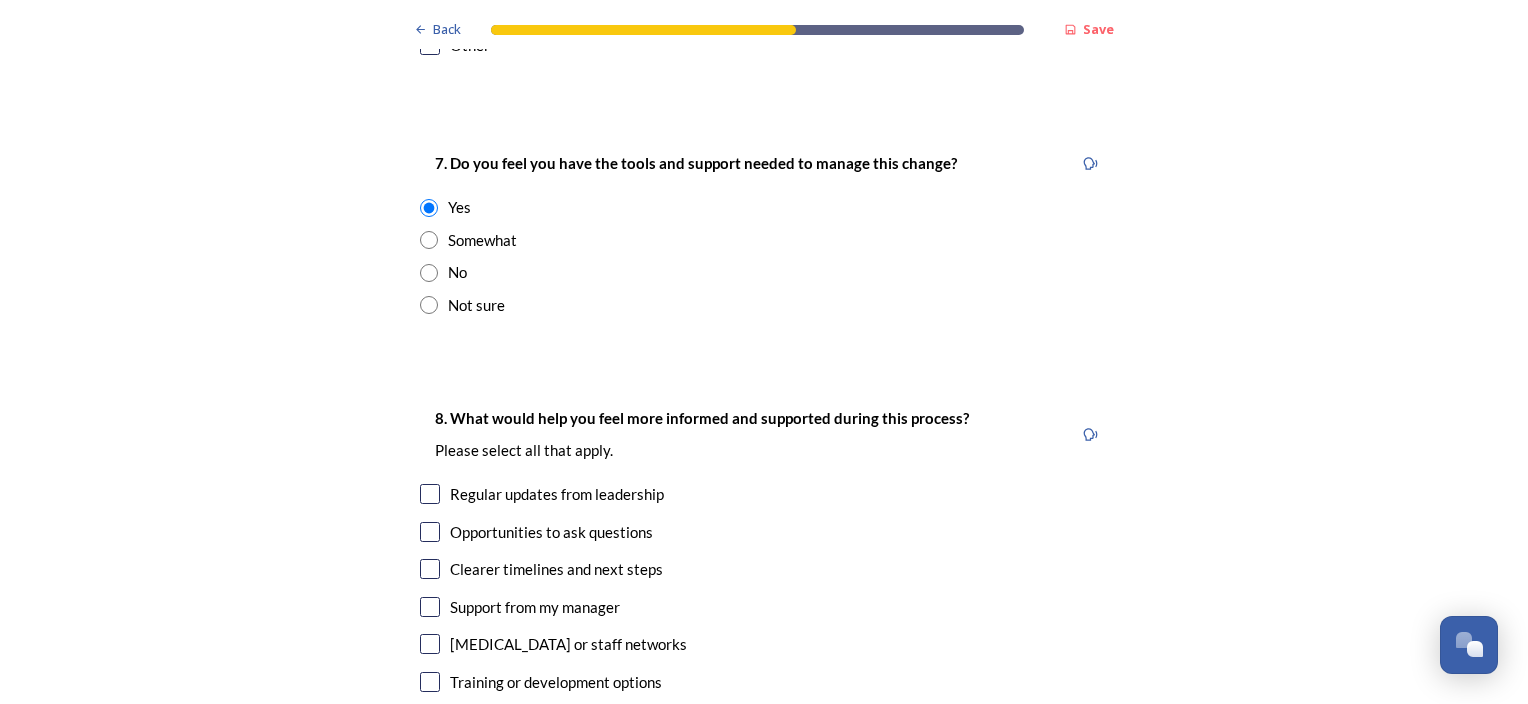 click at bounding box center [430, 569] 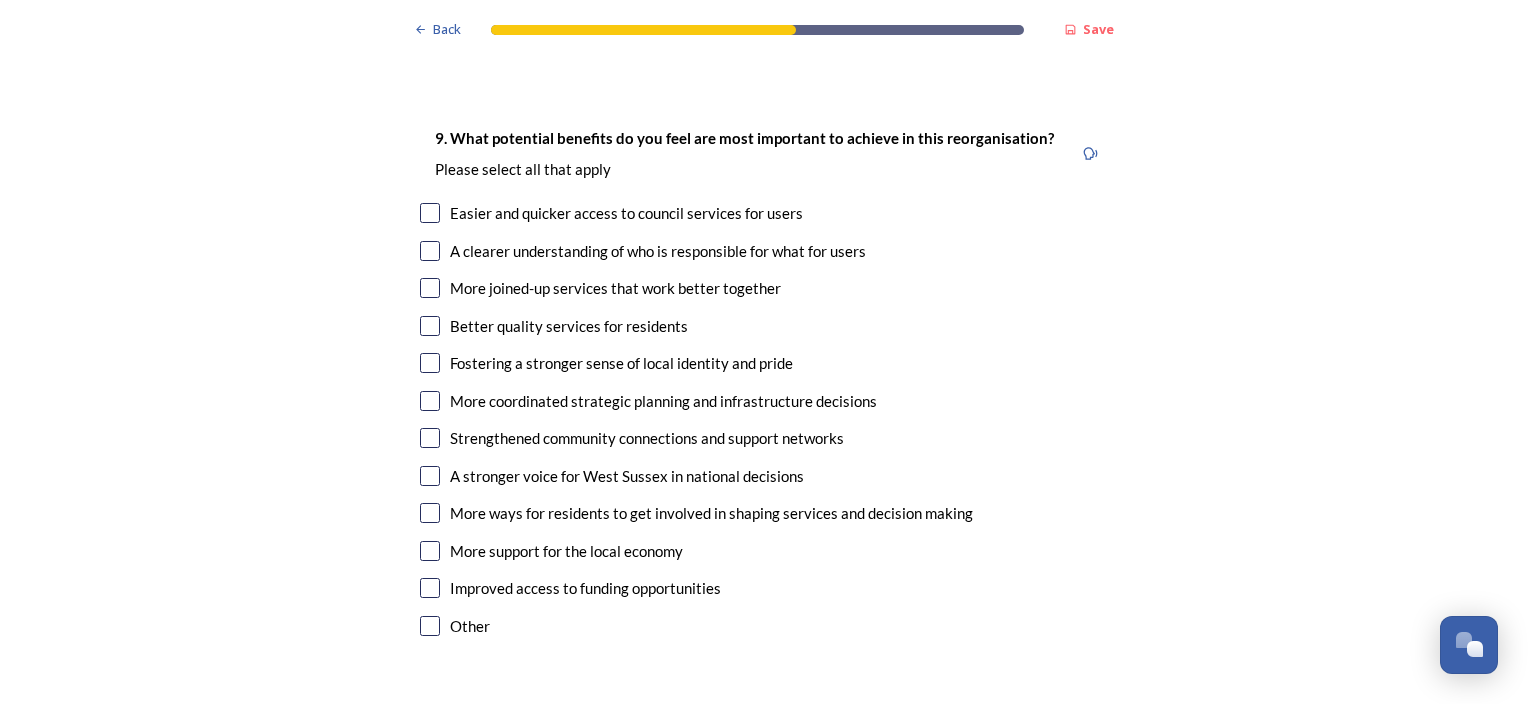scroll, scrollTop: 4900, scrollLeft: 0, axis: vertical 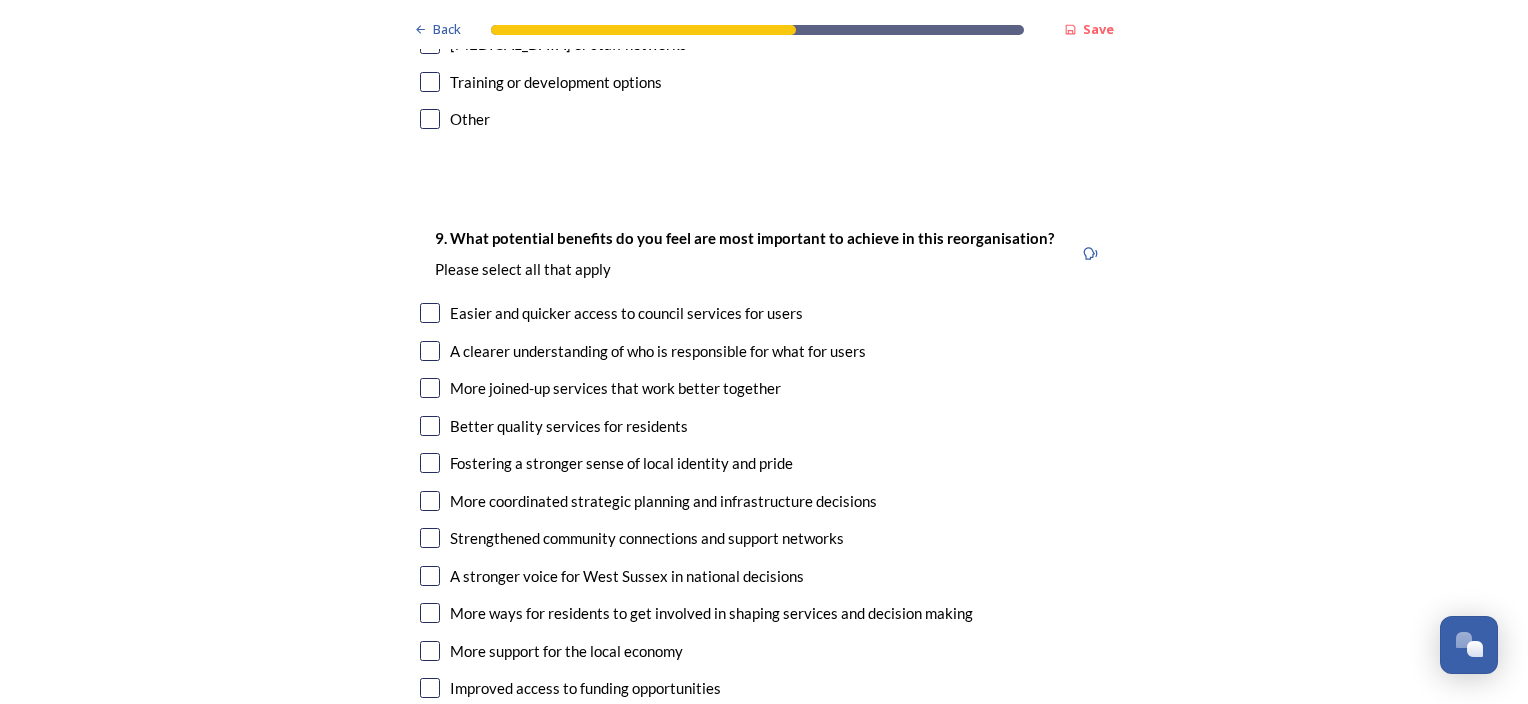 click at bounding box center [430, 313] 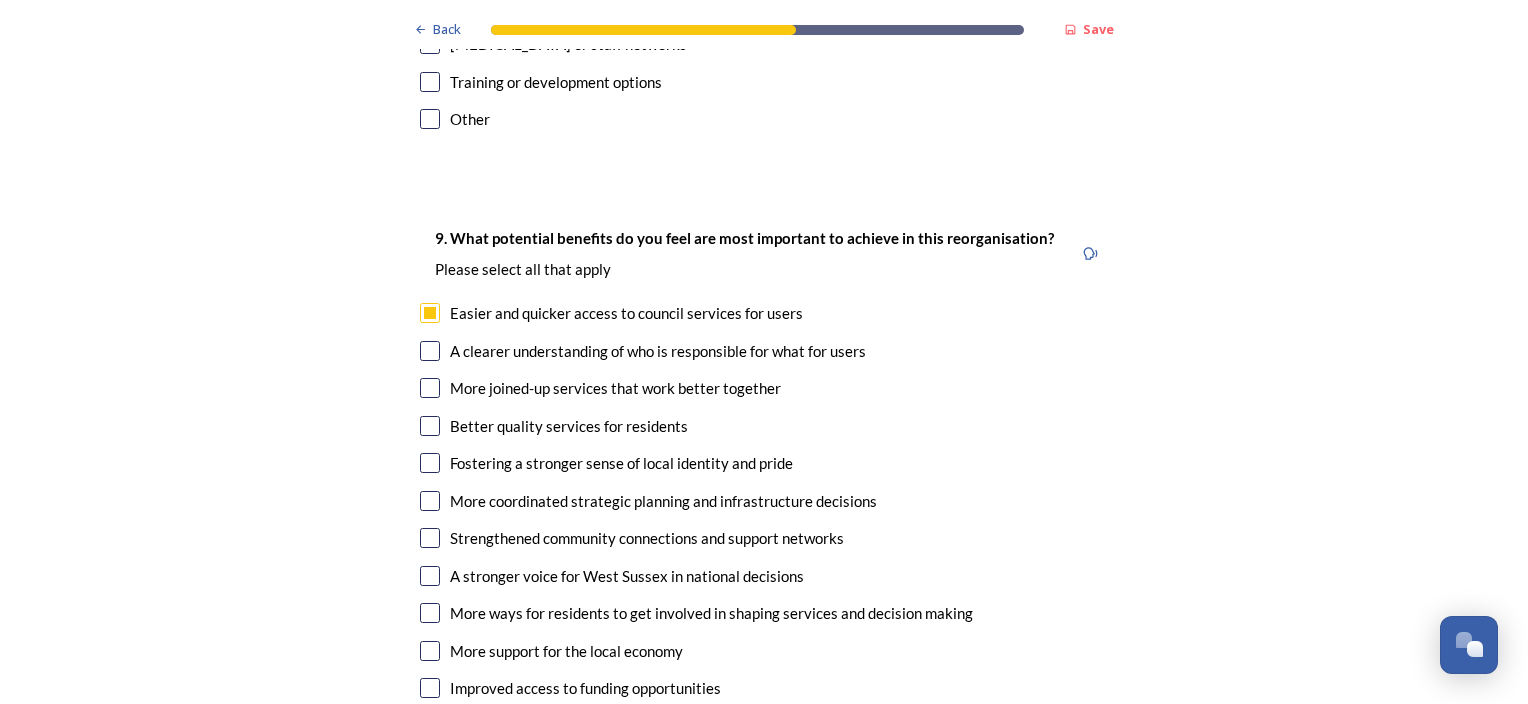 click at bounding box center [430, 351] 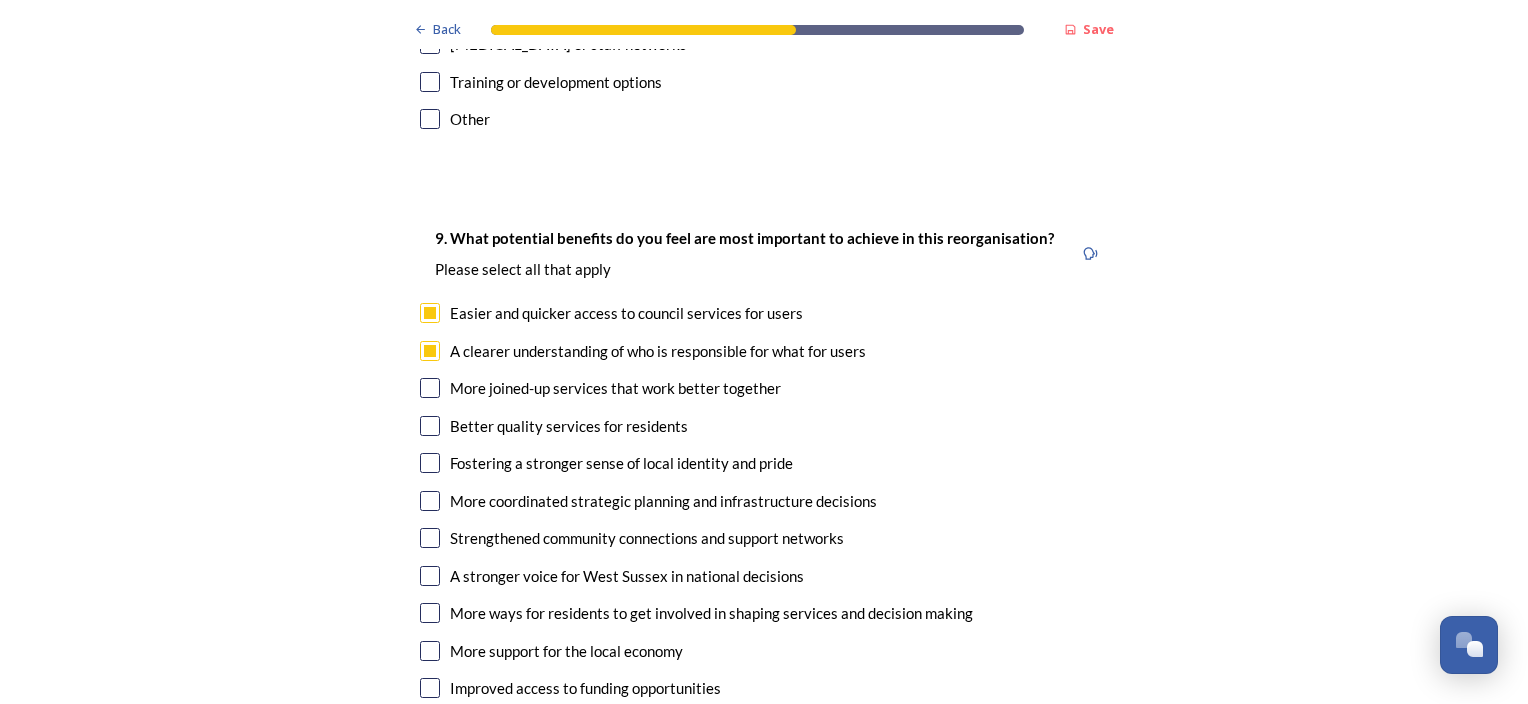 click at bounding box center [430, 388] 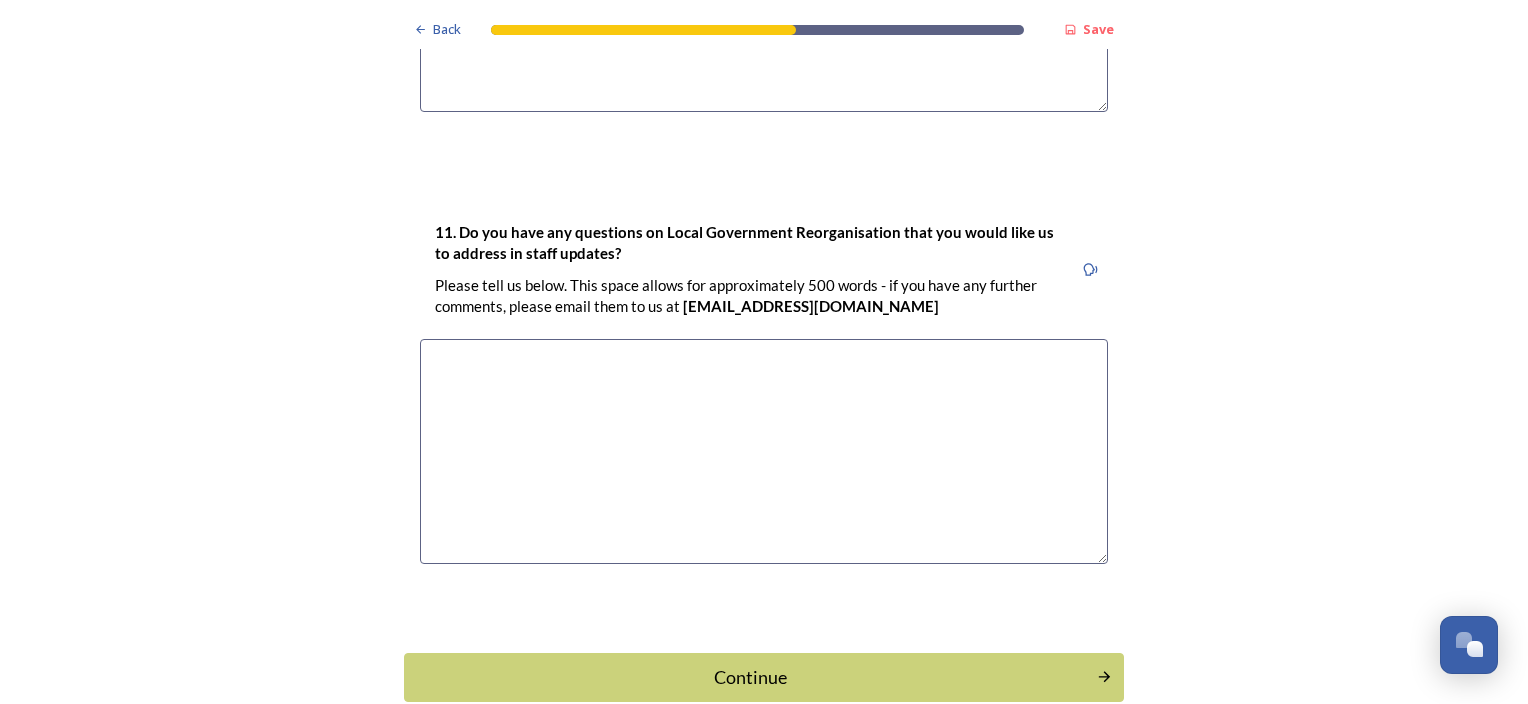 scroll, scrollTop: 6008, scrollLeft: 0, axis: vertical 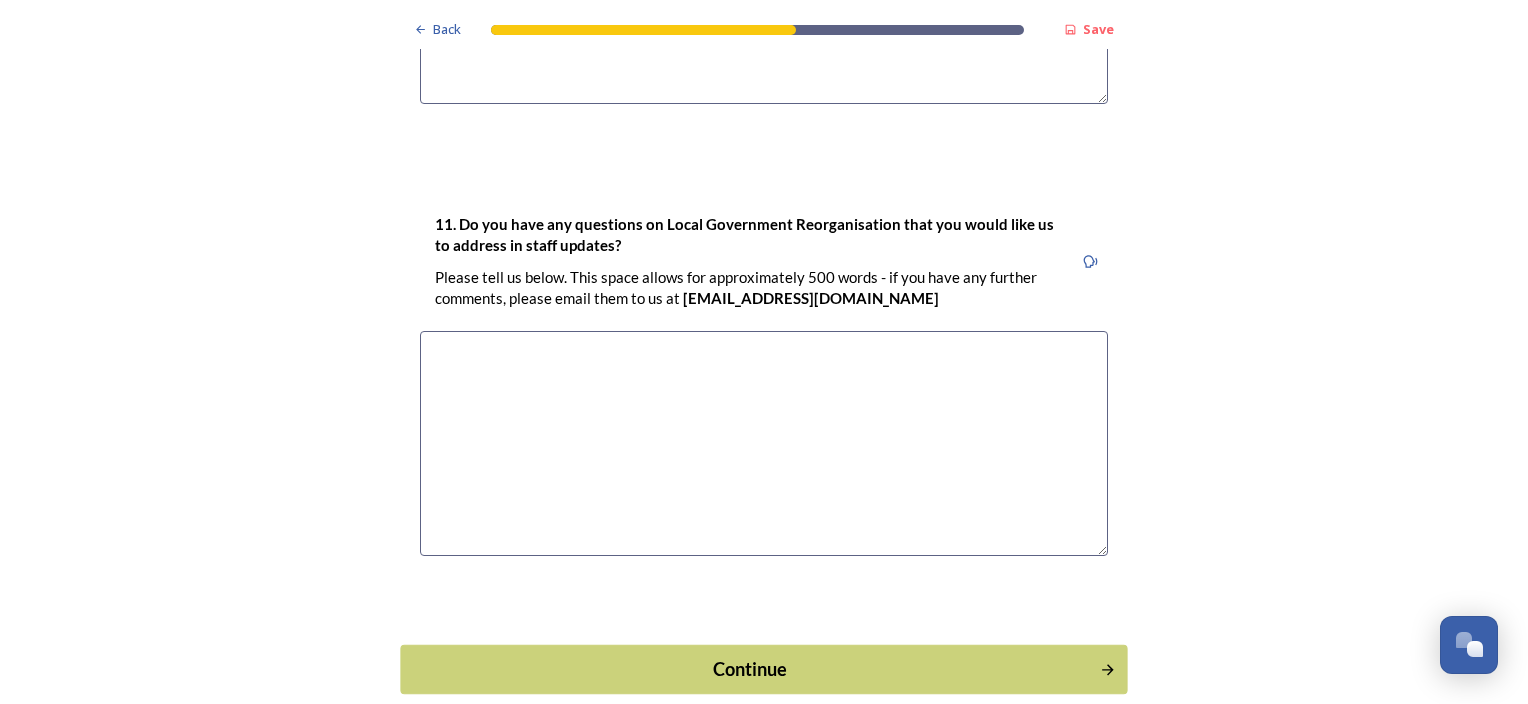click on "Continue" at bounding box center [750, 668] 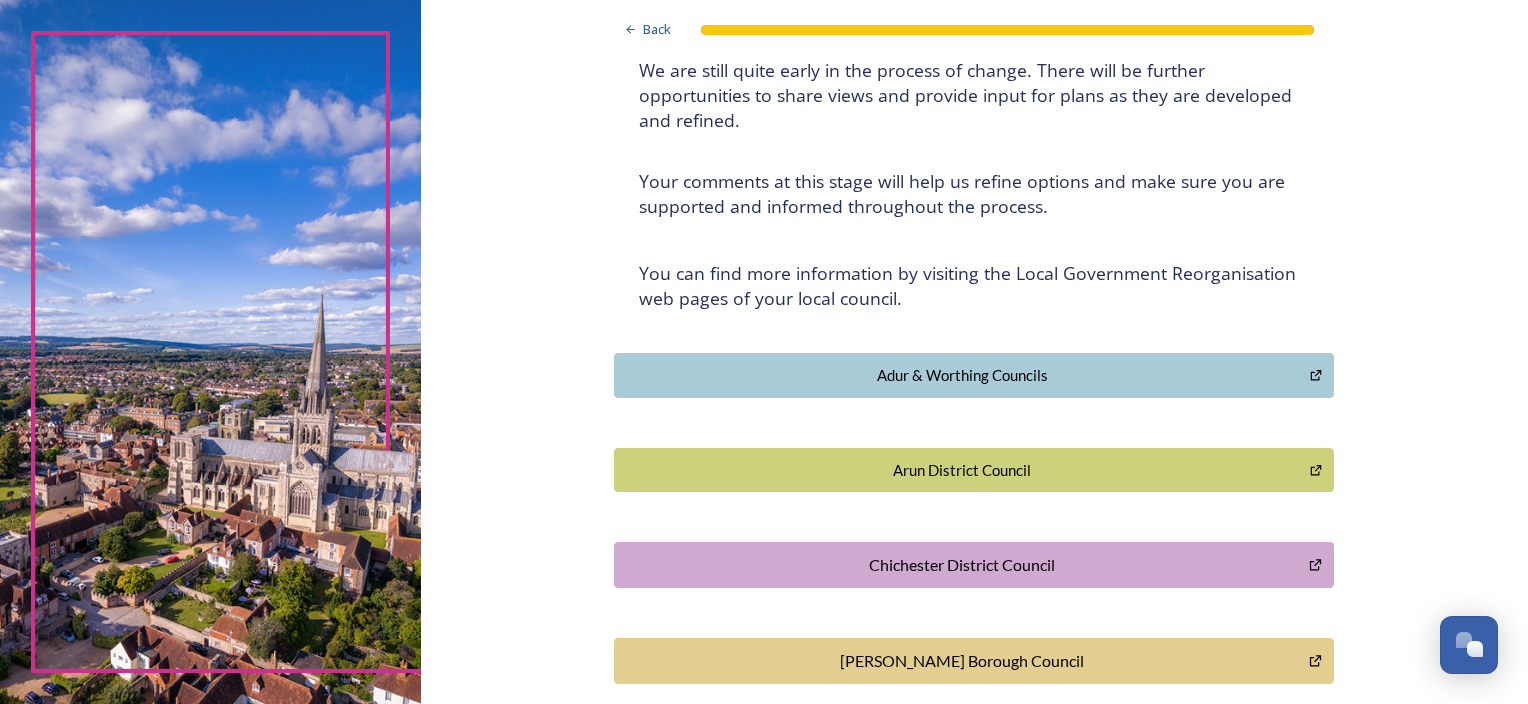 scroll, scrollTop: 0, scrollLeft: 0, axis: both 